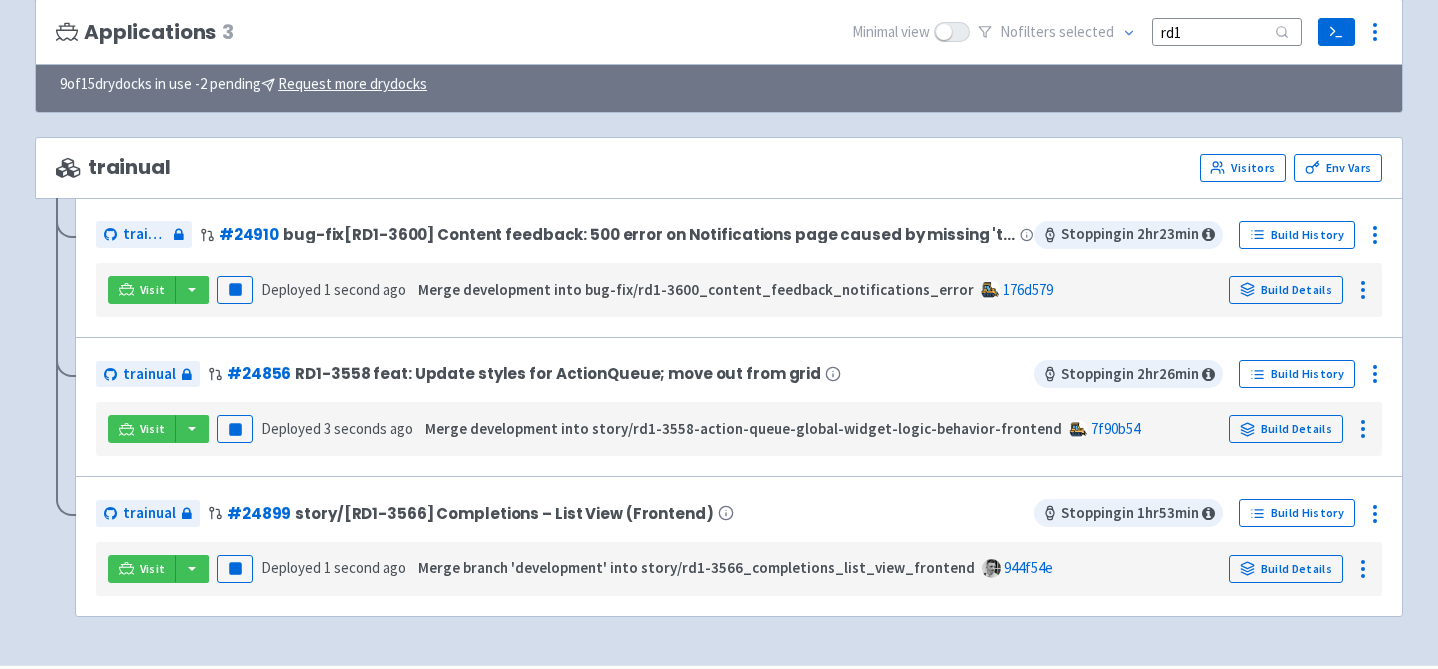 scroll, scrollTop: 161, scrollLeft: 0, axis: vertical 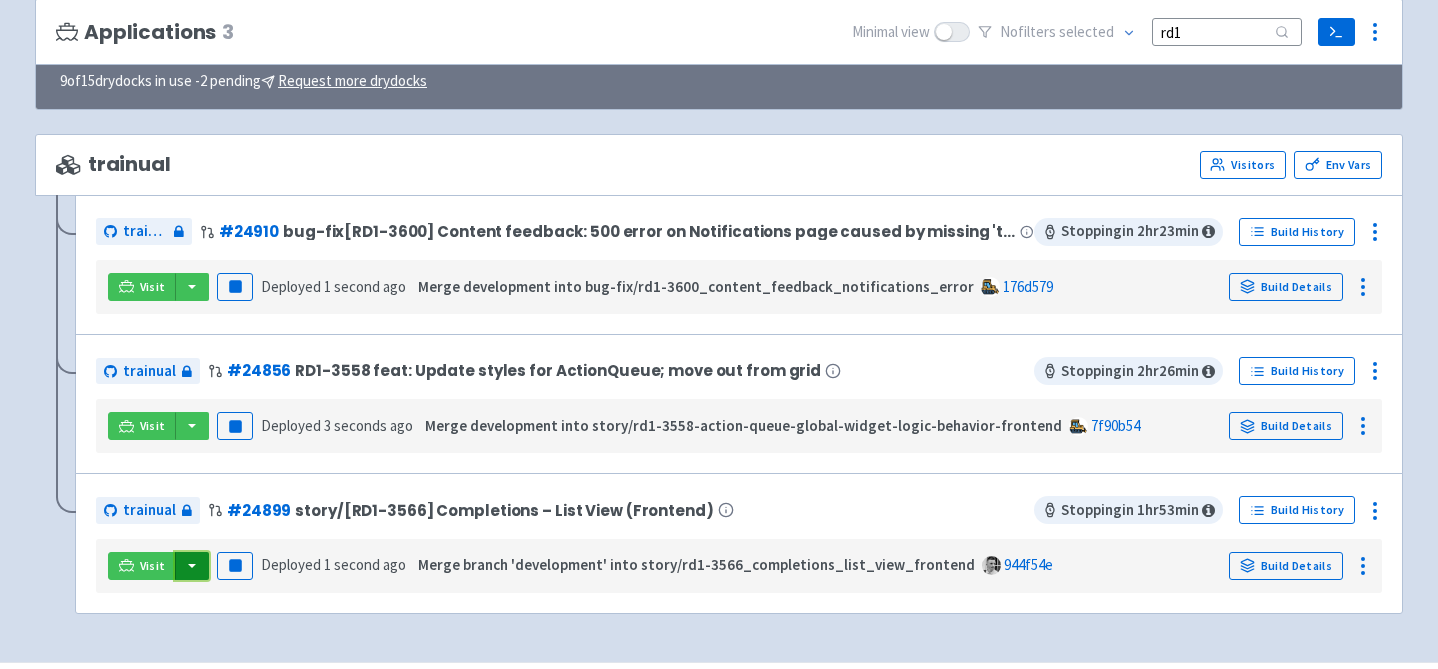 click at bounding box center (192, 566) 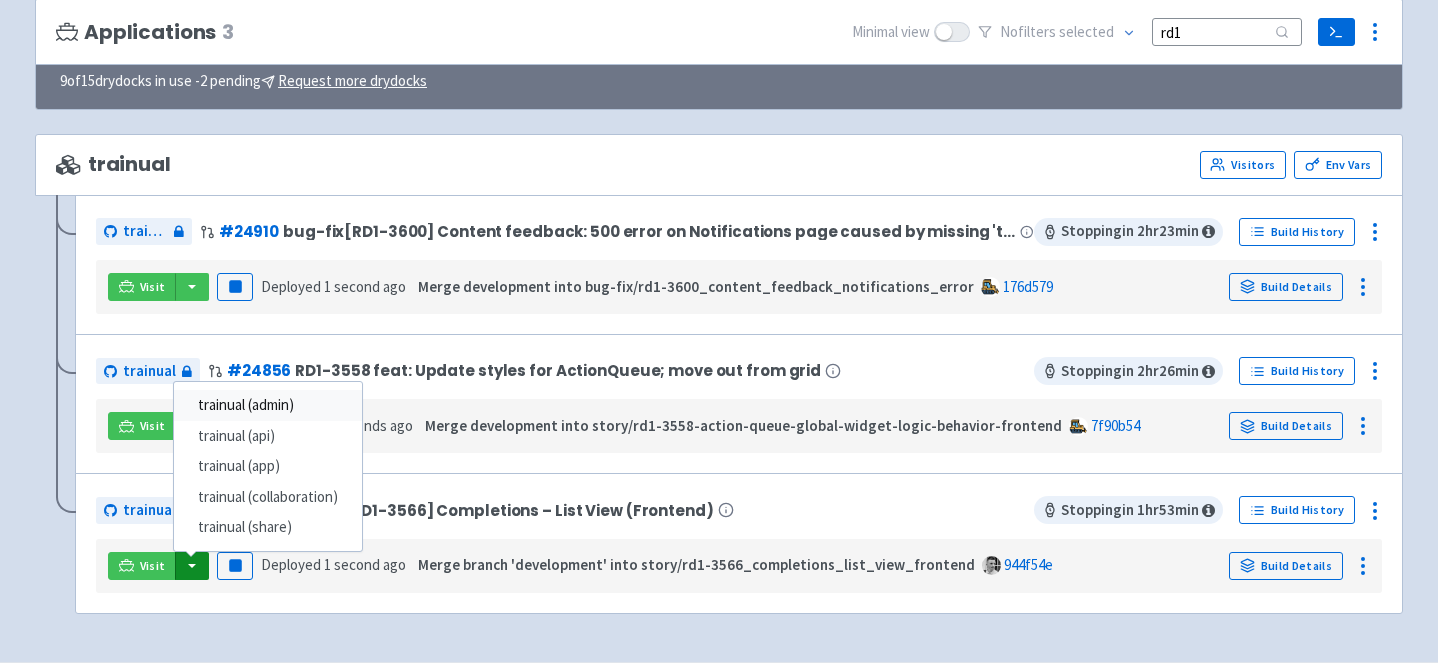 click on "trainual (admin)" at bounding box center (268, 405) 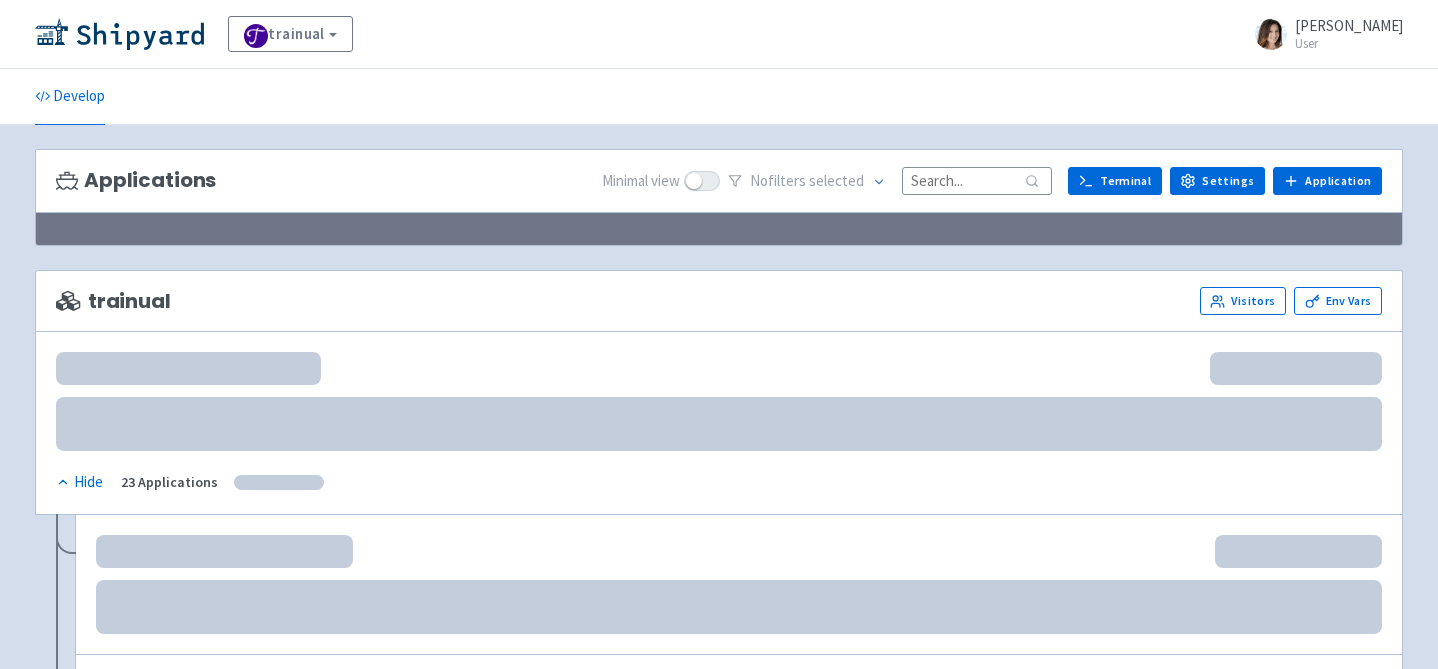 scroll, scrollTop: 161, scrollLeft: 0, axis: vertical 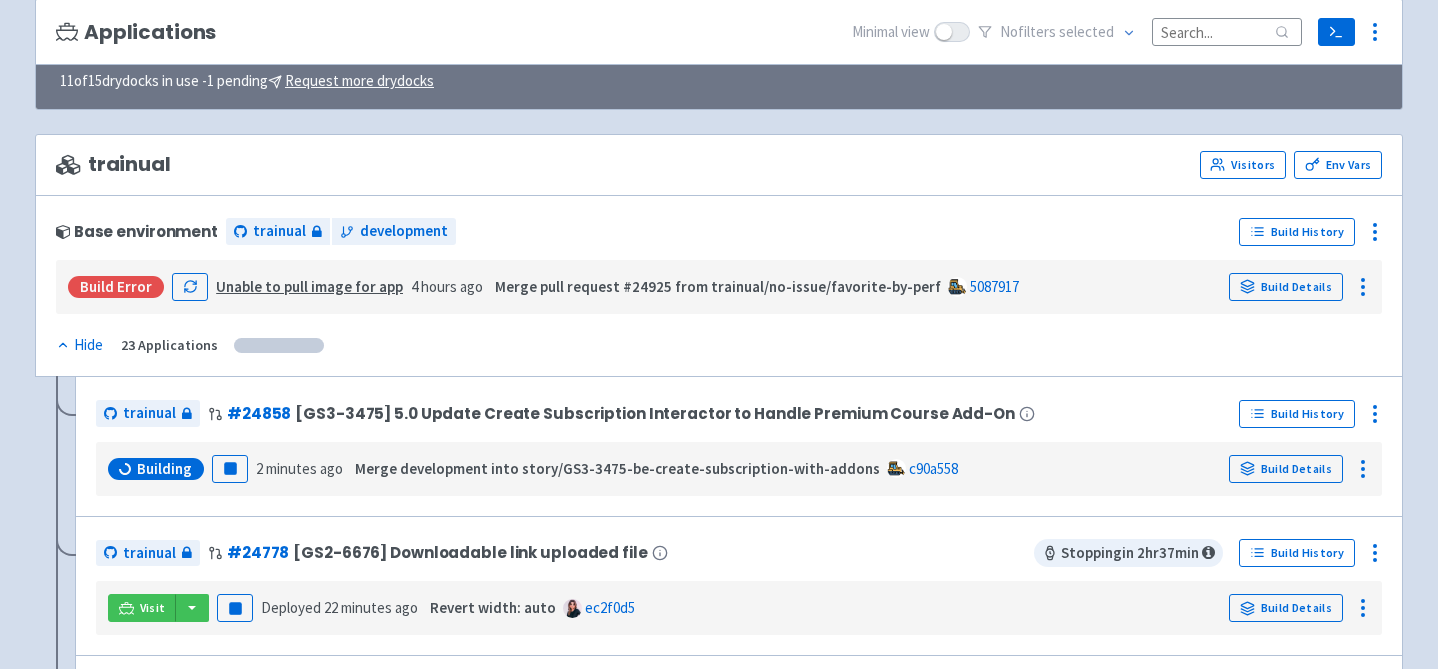 click at bounding box center [1227, 31] 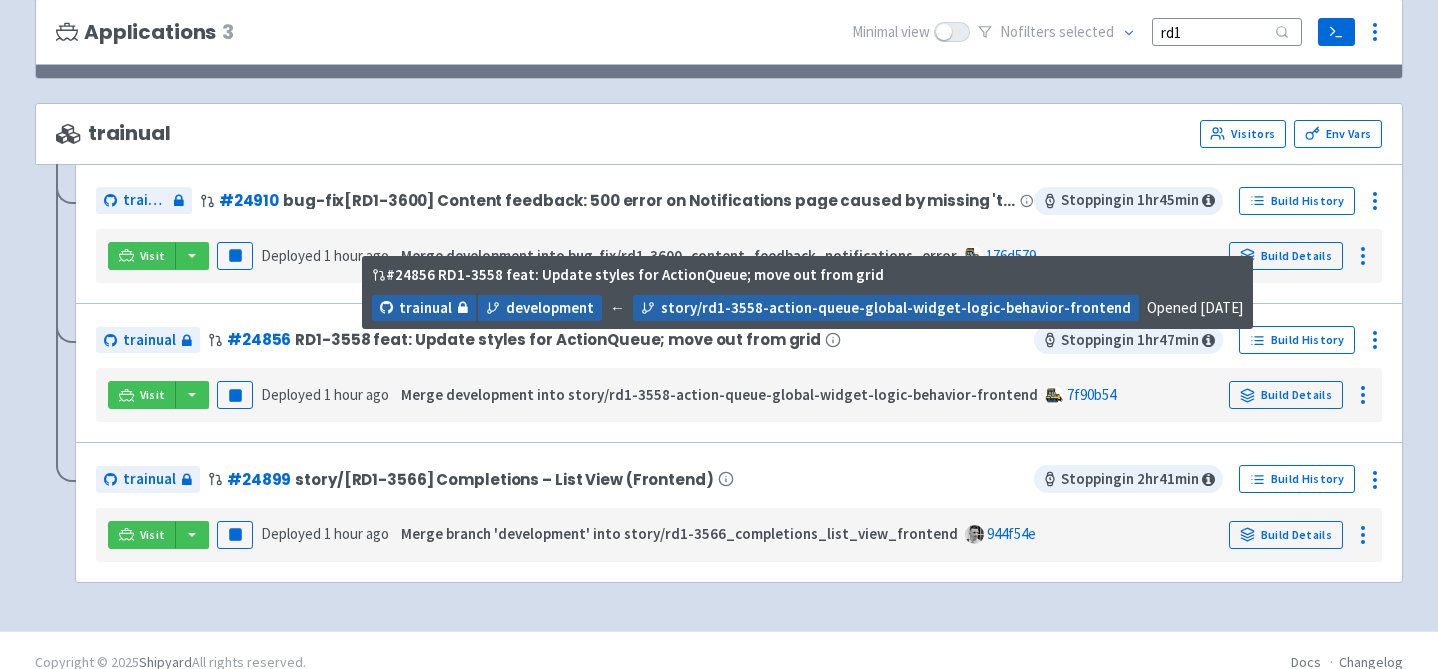 scroll, scrollTop: 202, scrollLeft: 0, axis: vertical 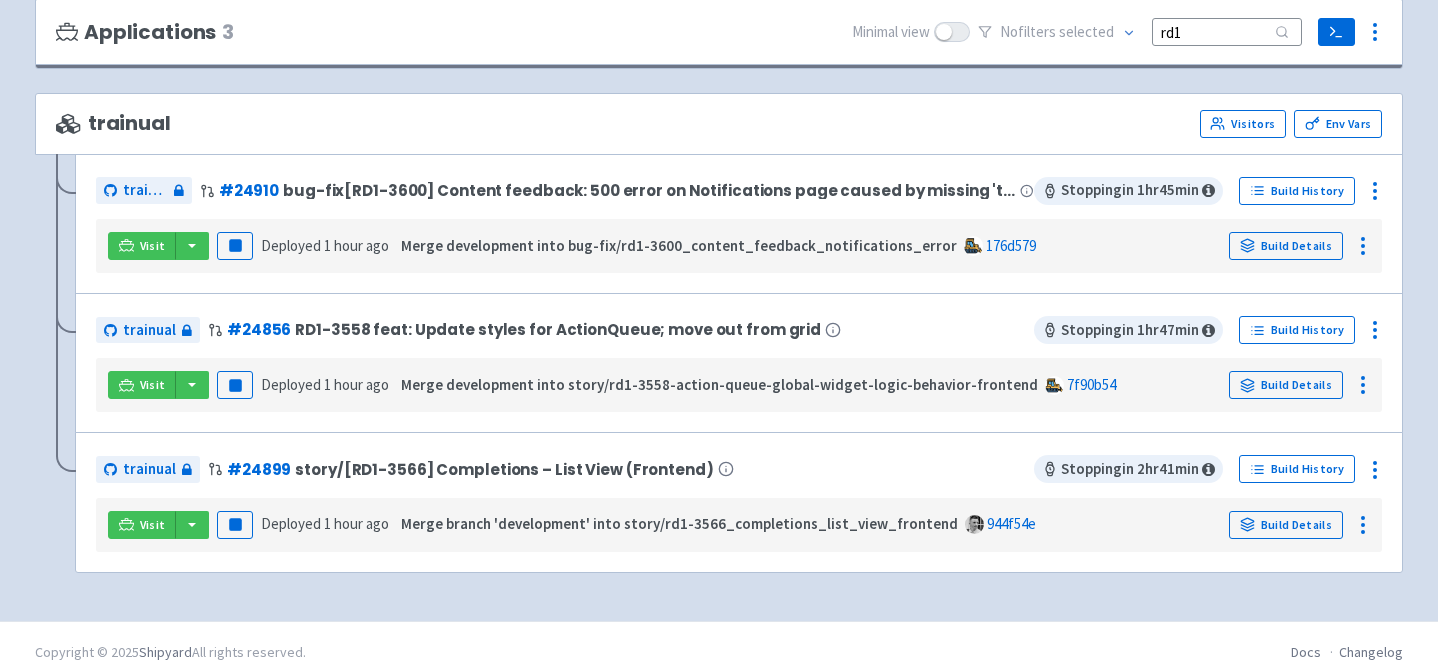 type on "rd1" 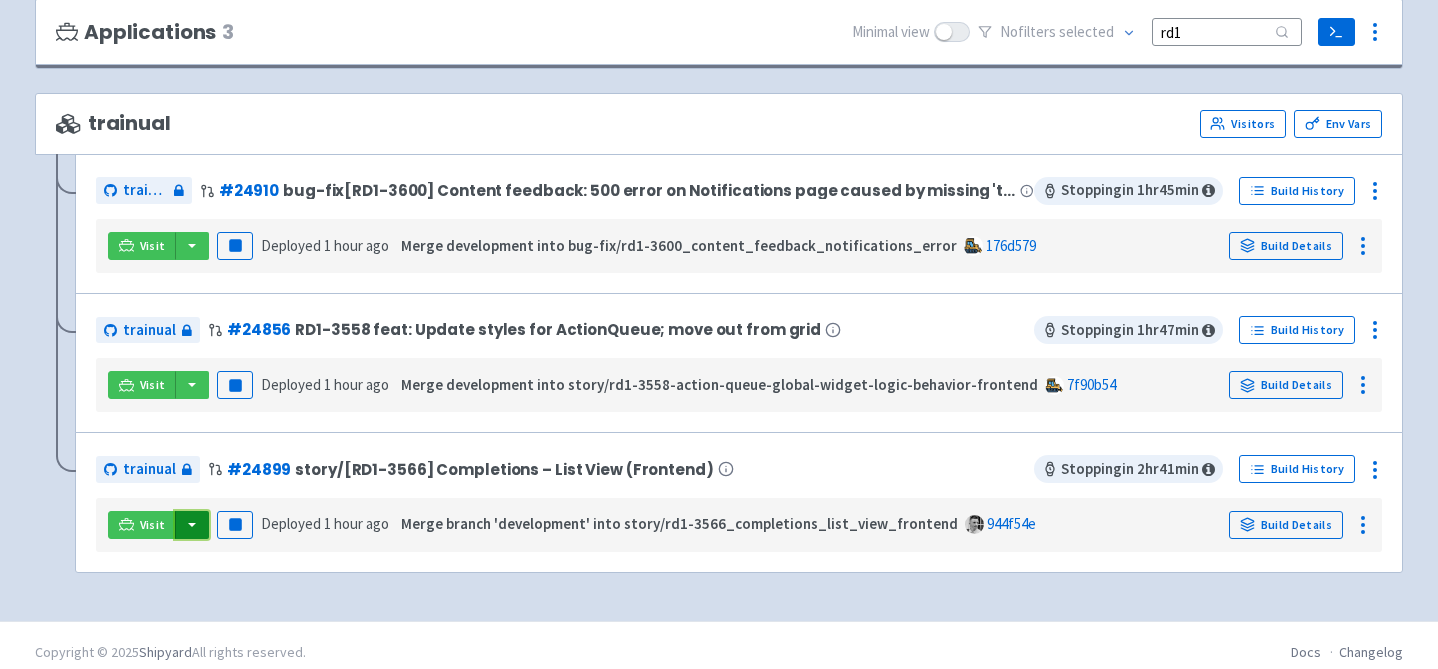 click at bounding box center (192, 525) 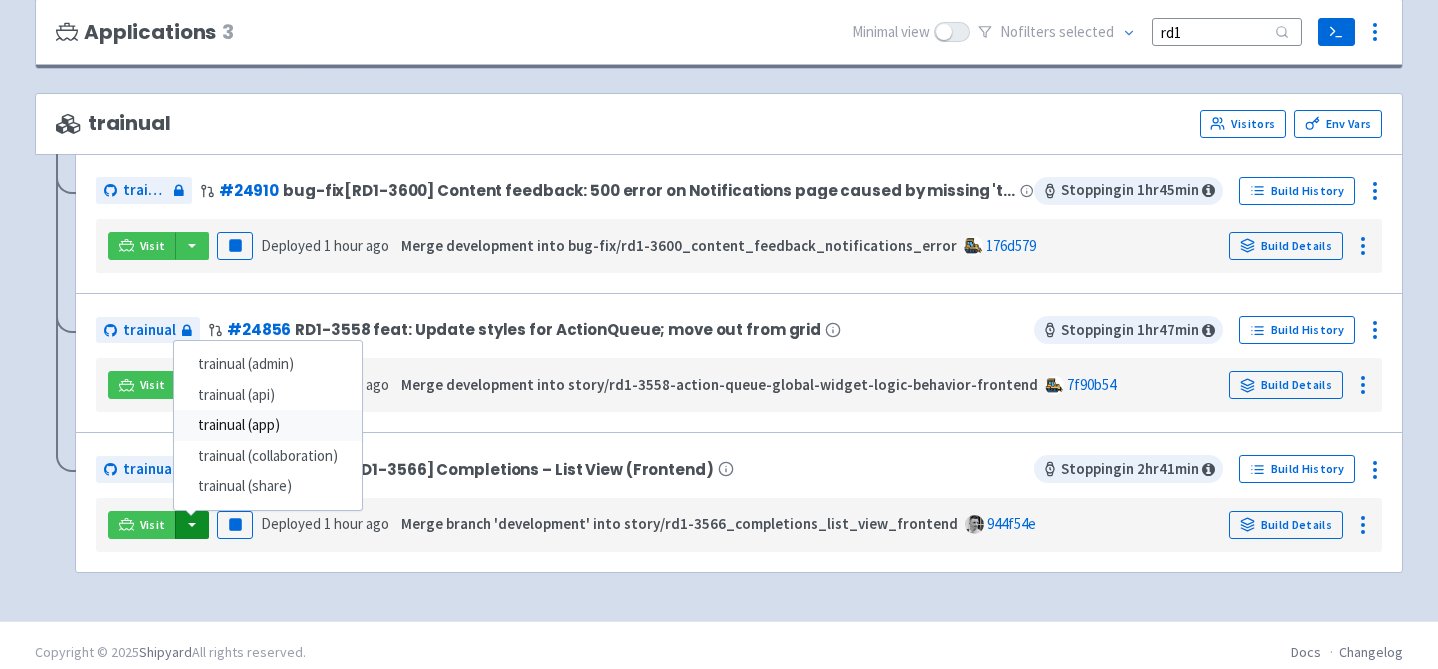 click on "trainual (app)" at bounding box center (268, 425) 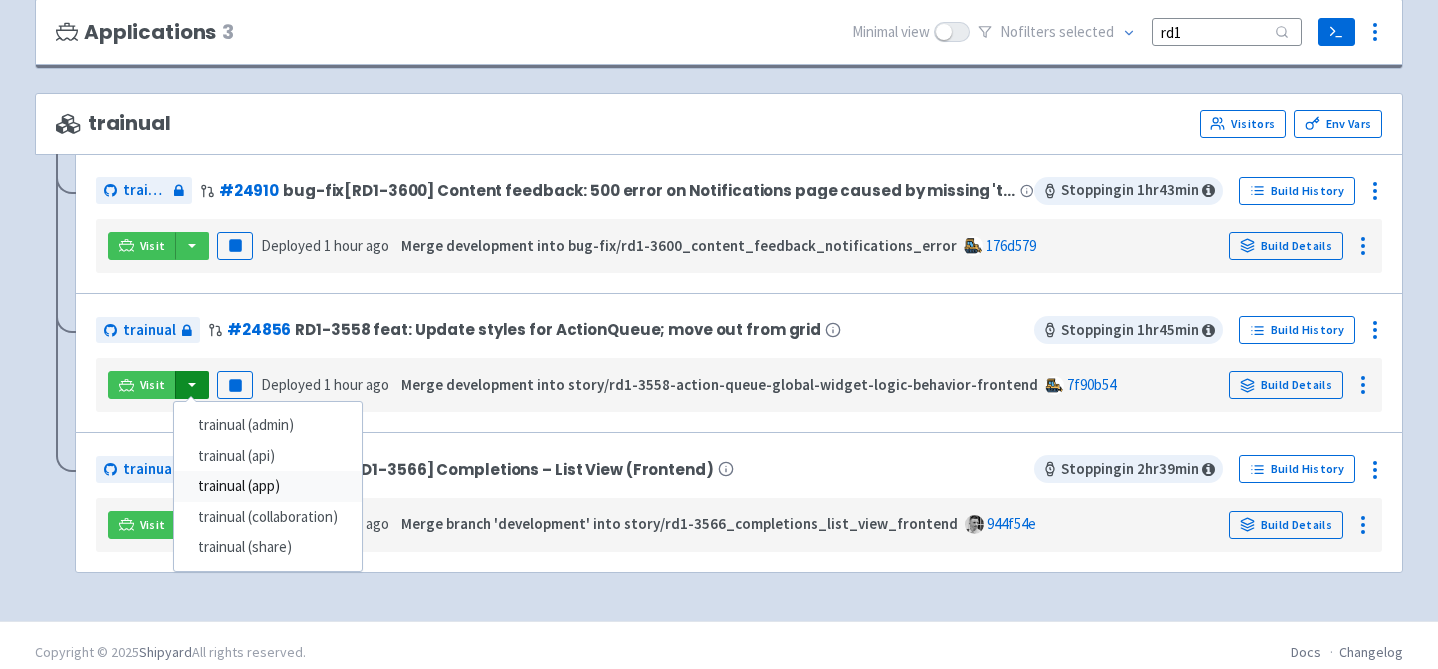click on "trainual (app)" at bounding box center (268, 486) 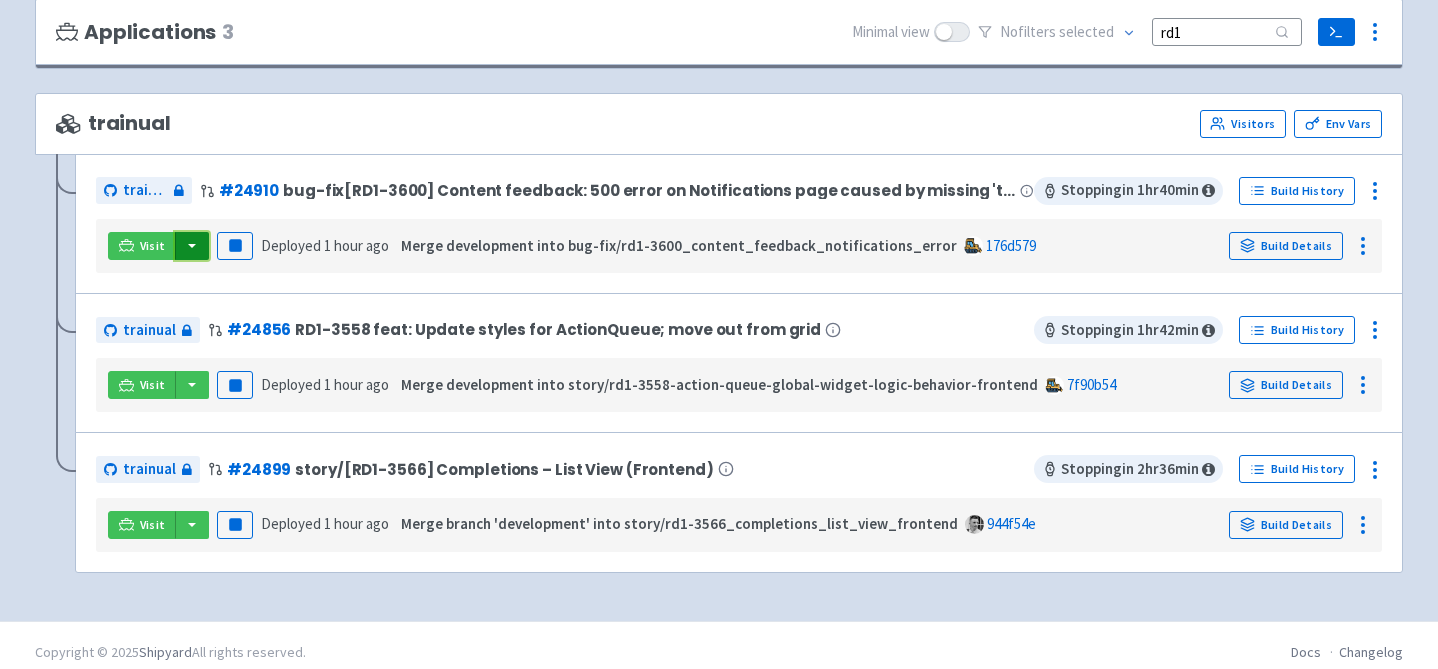click at bounding box center [192, 246] 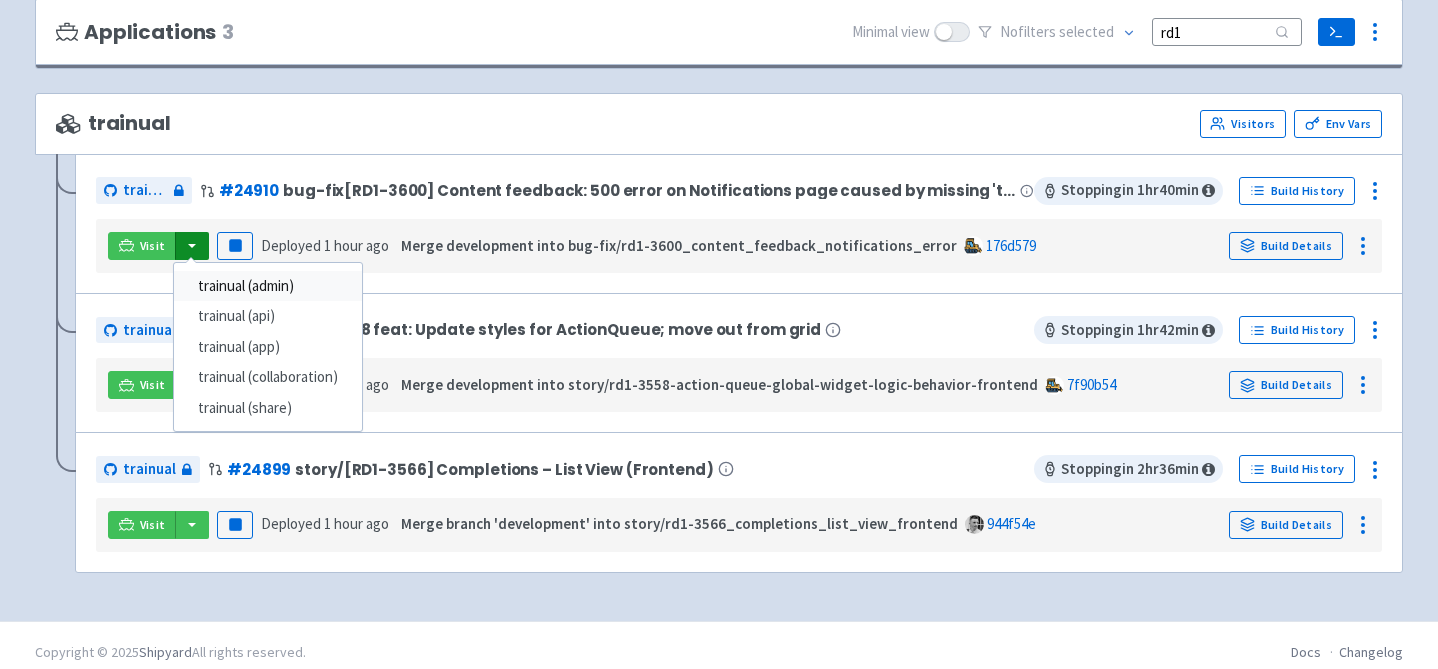 click on "trainual (admin)" at bounding box center (268, 286) 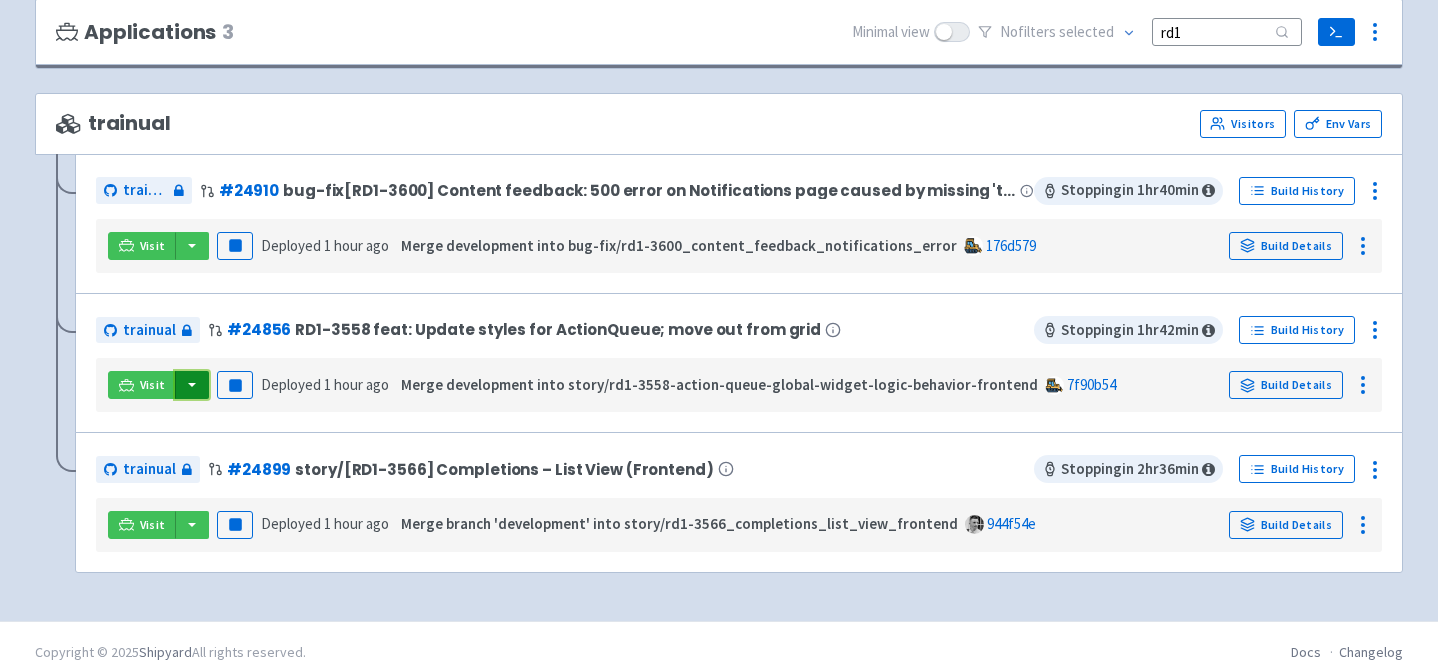 click at bounding box center (192, 385) 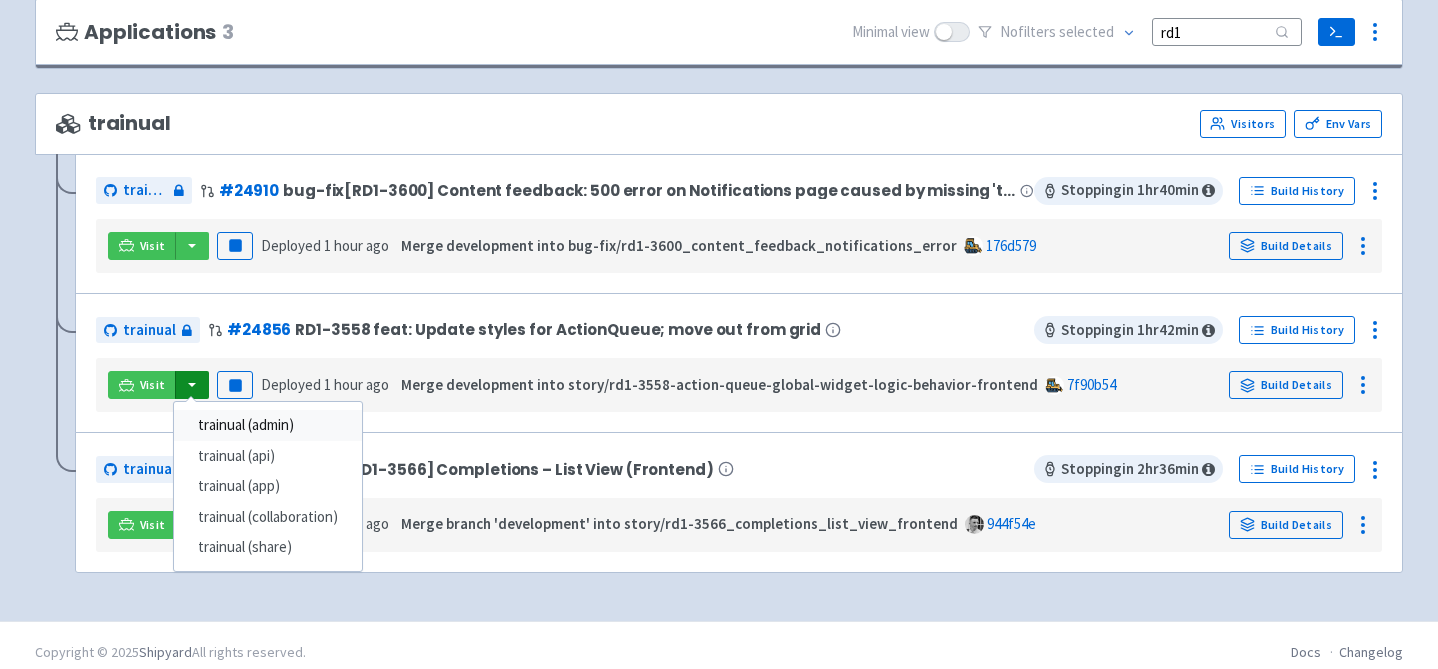 click on "trainual (admin)" at bounding box center [268, 425] 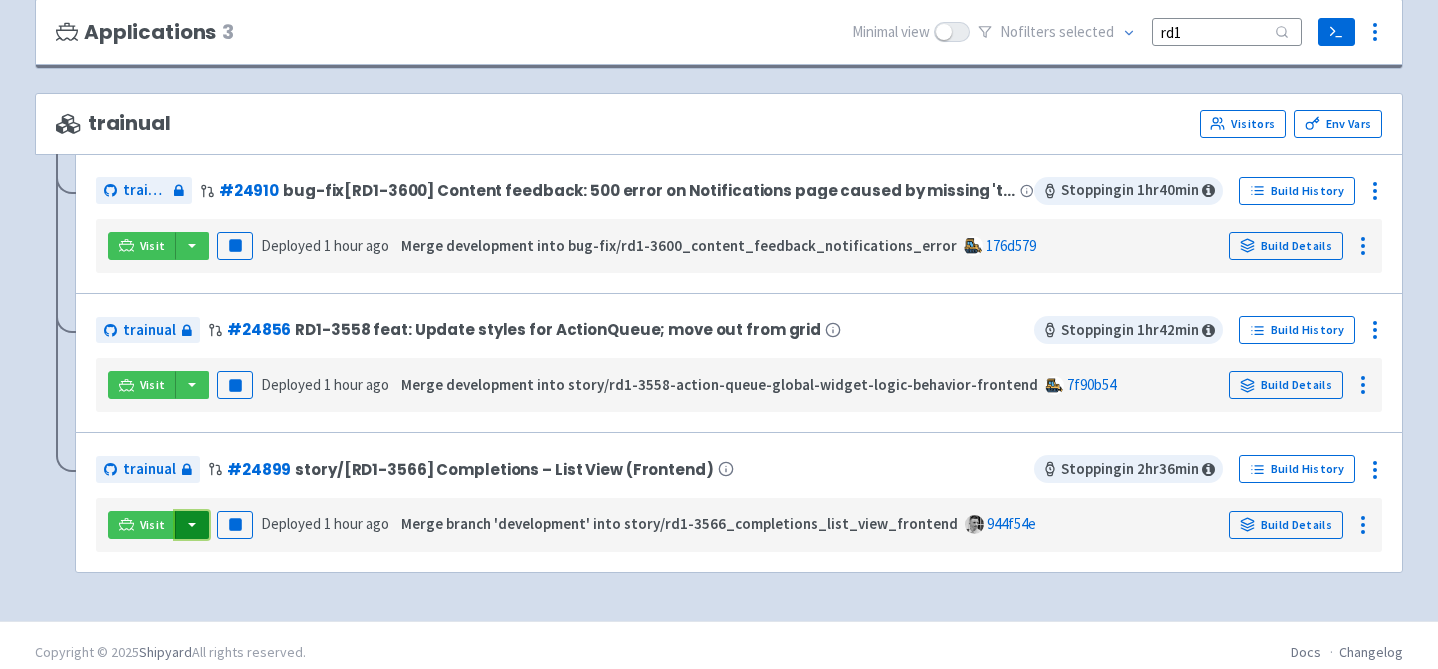 click at bounding box center [192, 525] 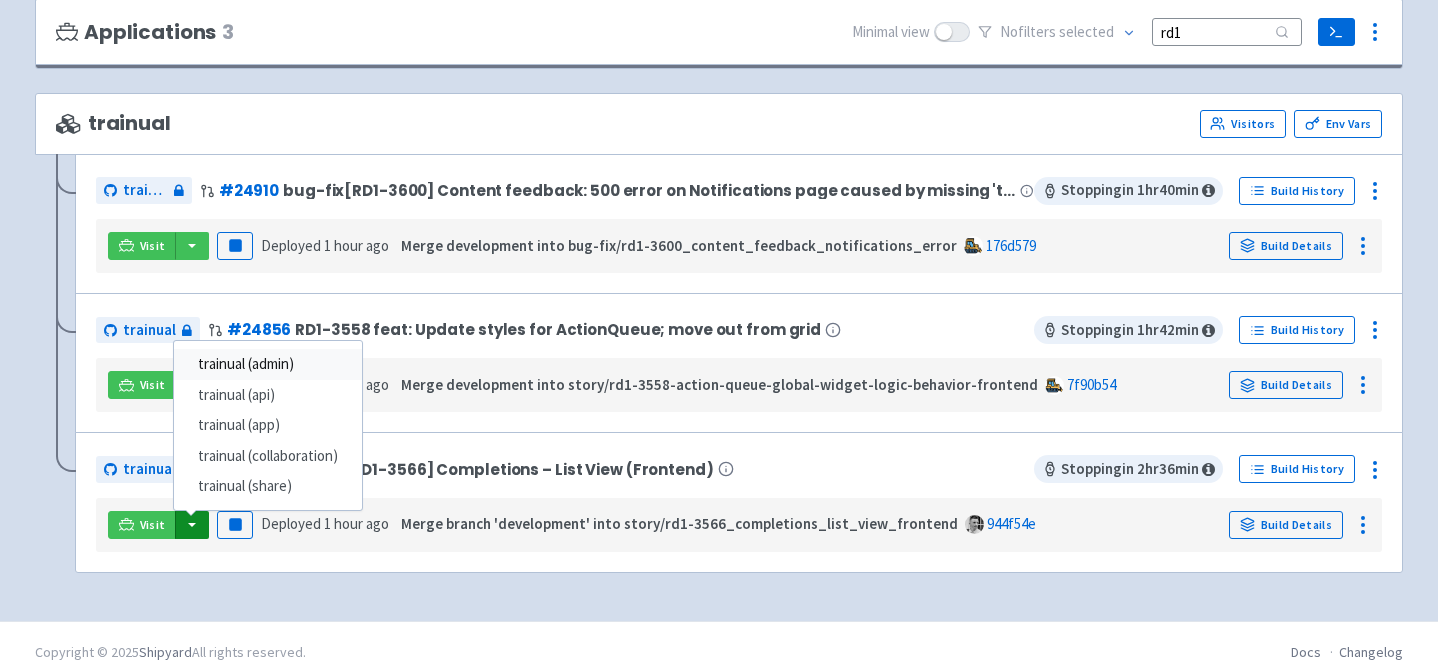 click on "trainual (admin)" at bounding box center [268, 364] 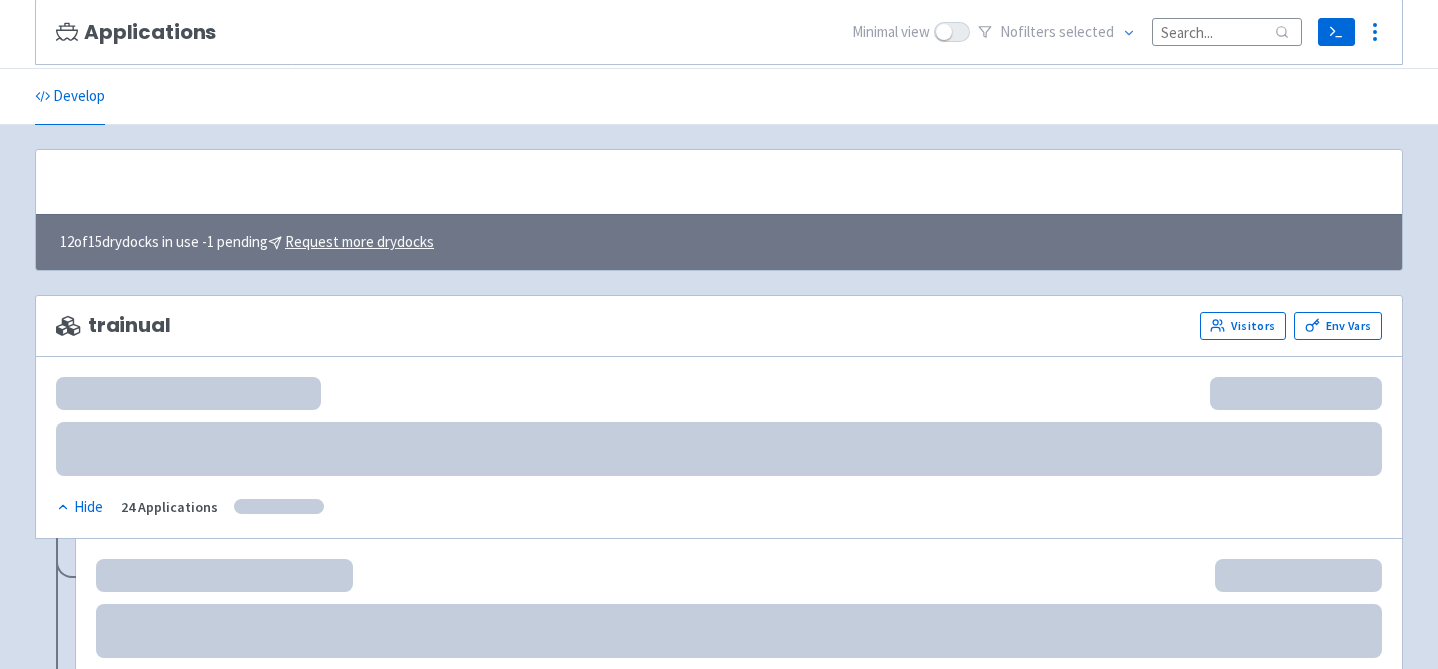 scroll, scrollTop: 202, scrollLeft: 0, axis: vertical 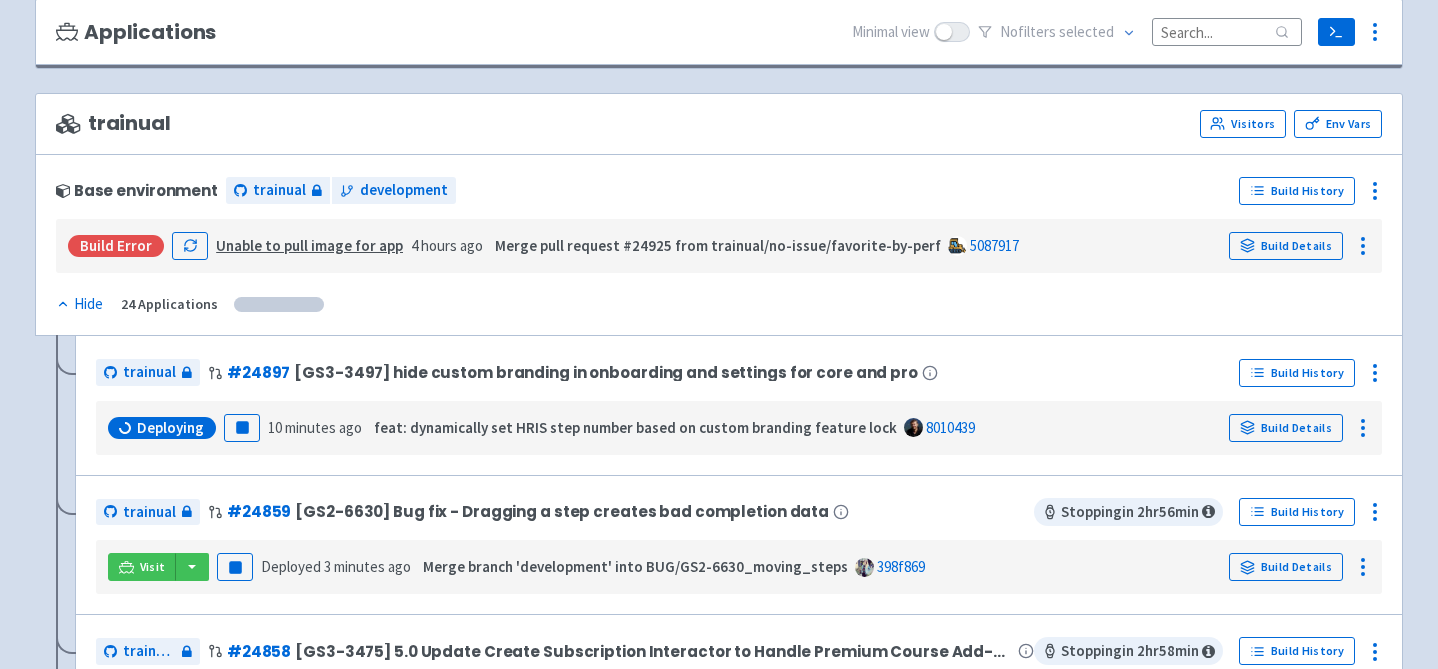 click at bounding box center [1227, 31] 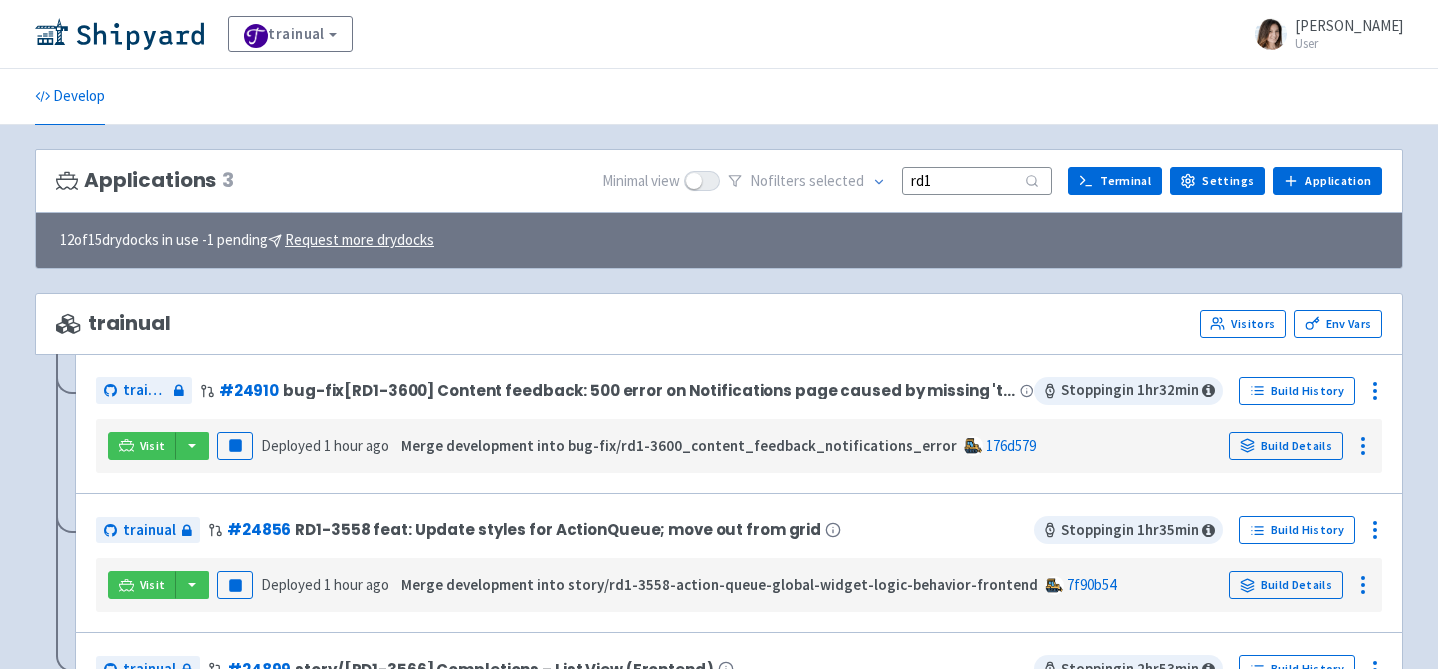 scroll, scrollTop: 217, scrollLeft: 0, axis: vertical 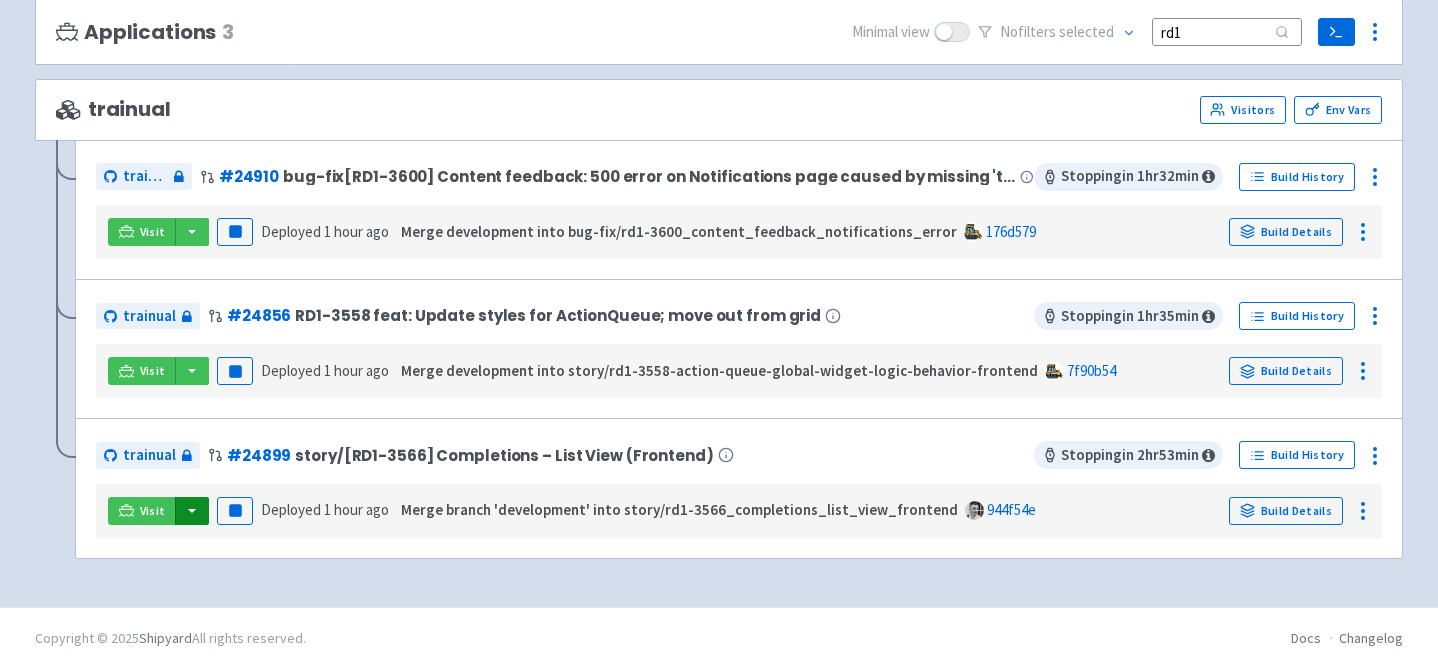 type on "rd1" 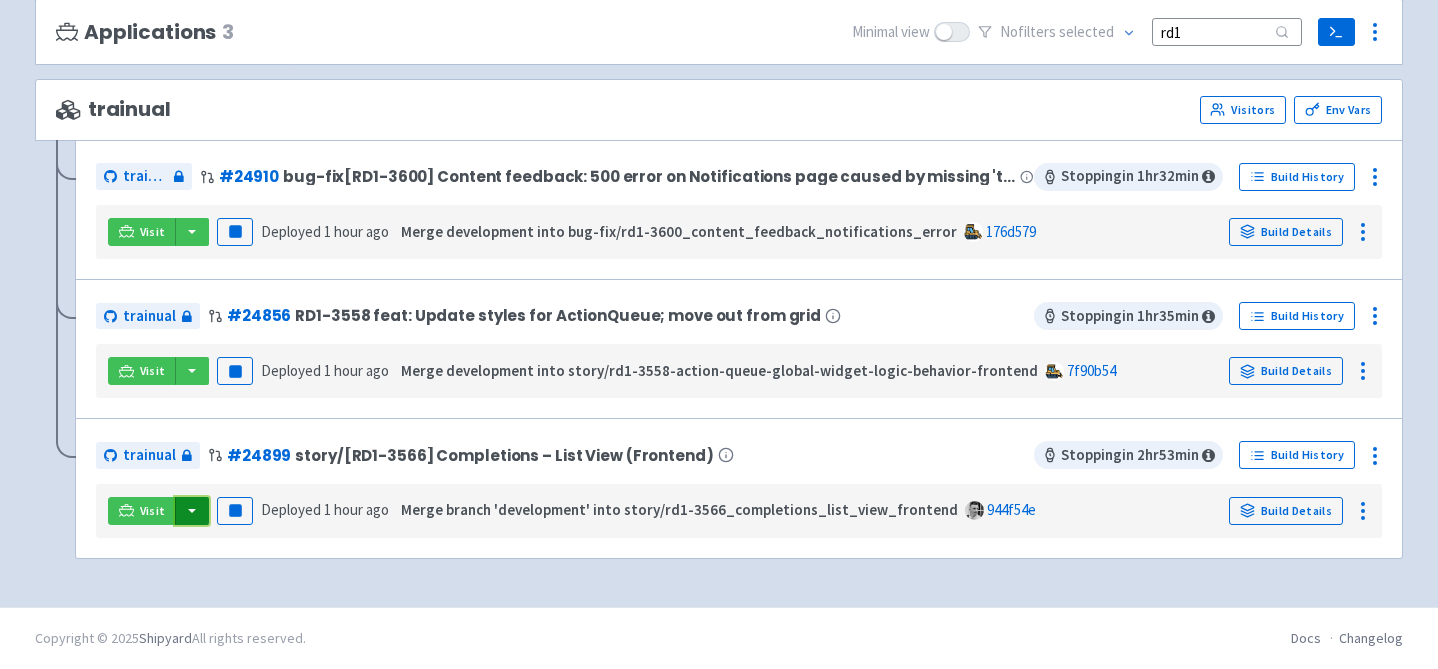 click at bounding box center (192, 511) 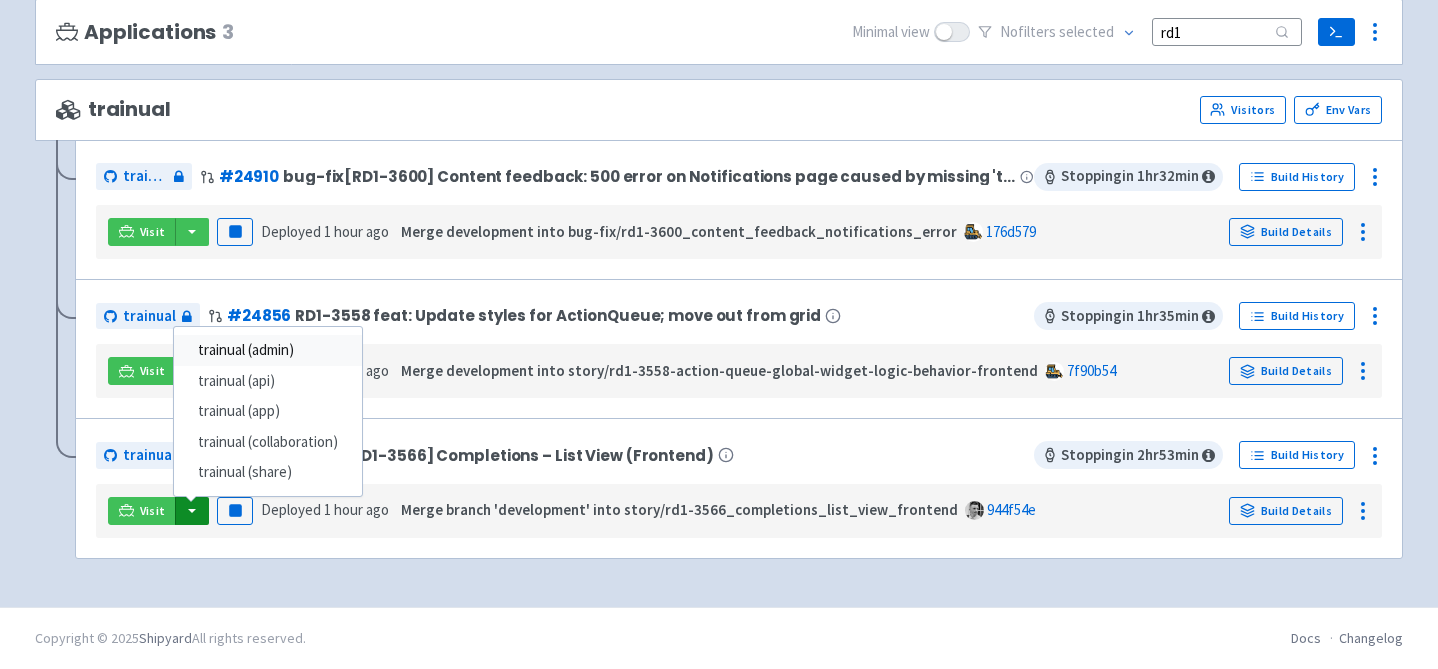 click on "trainual (admin)" at bounding box center [268, 350] 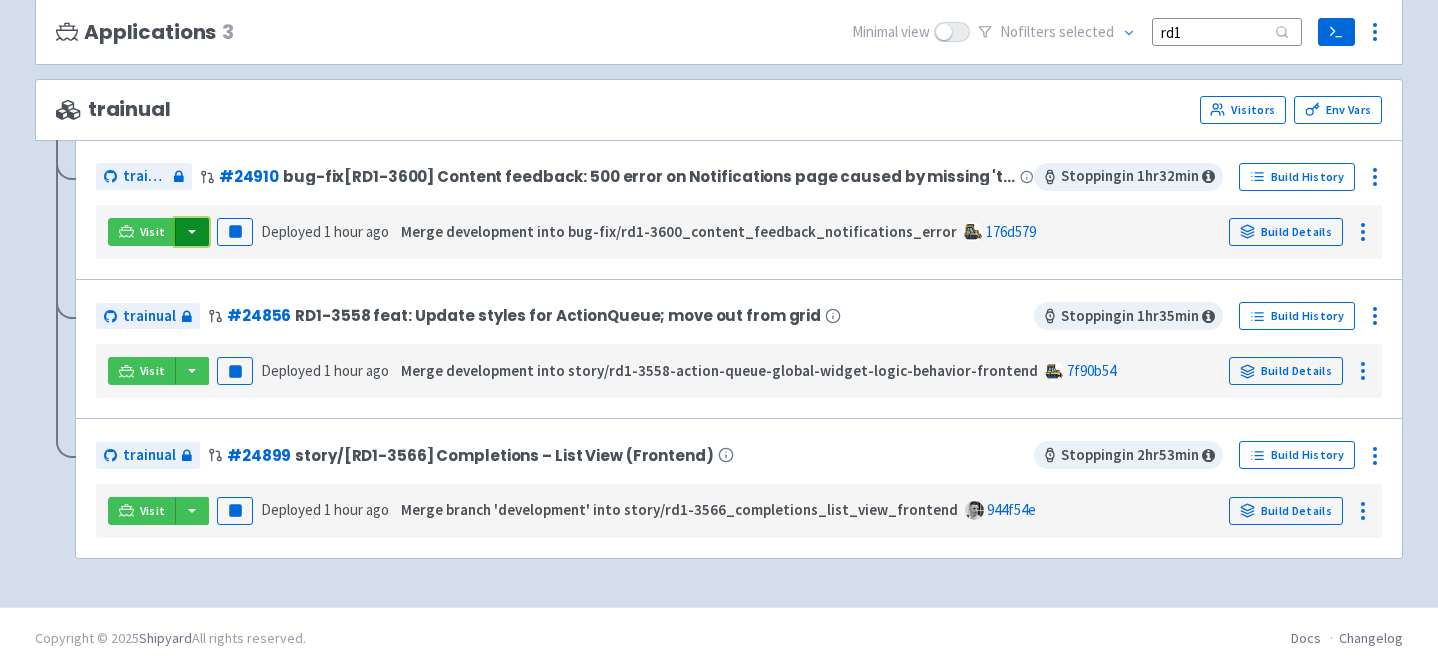 click at bounding box center [192, 232] 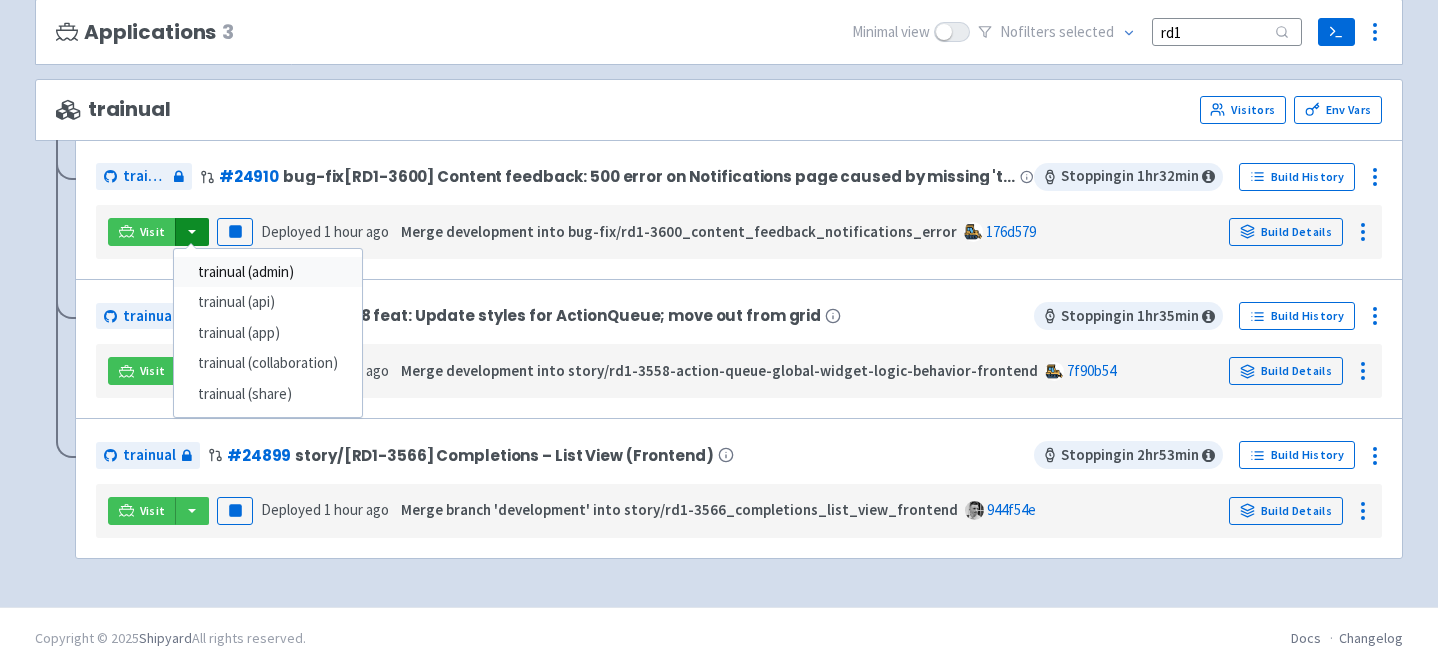 click on "trainual (admin)" at bounding box center (268, 272) 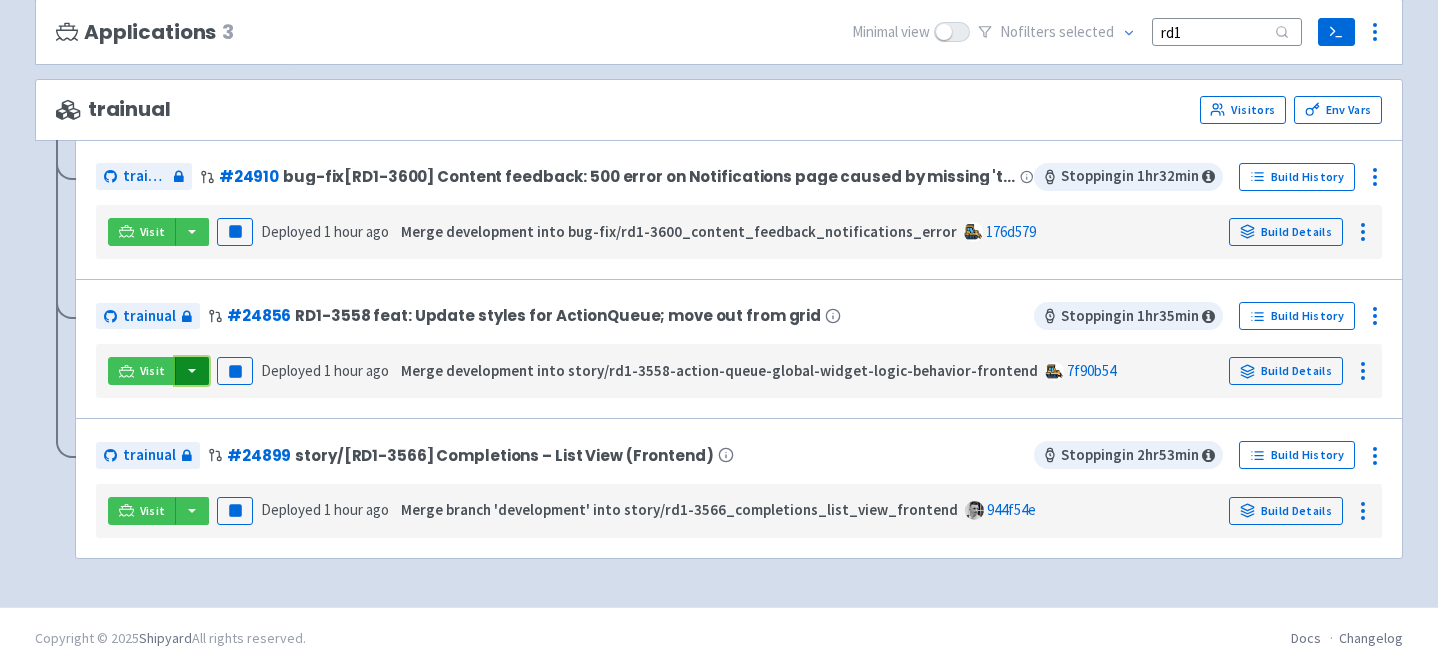 click at bounding box center [192, 371] 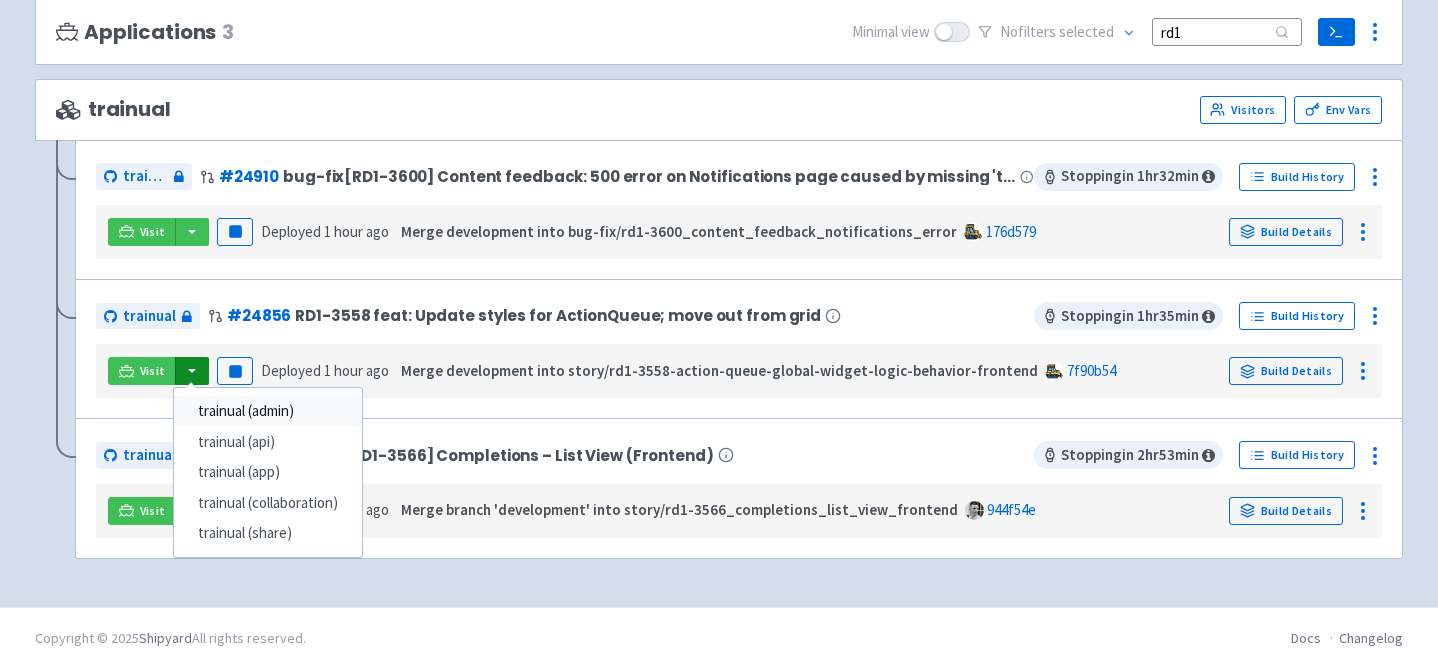 click on "trainual (admin)" at bounding box center (268, 411) 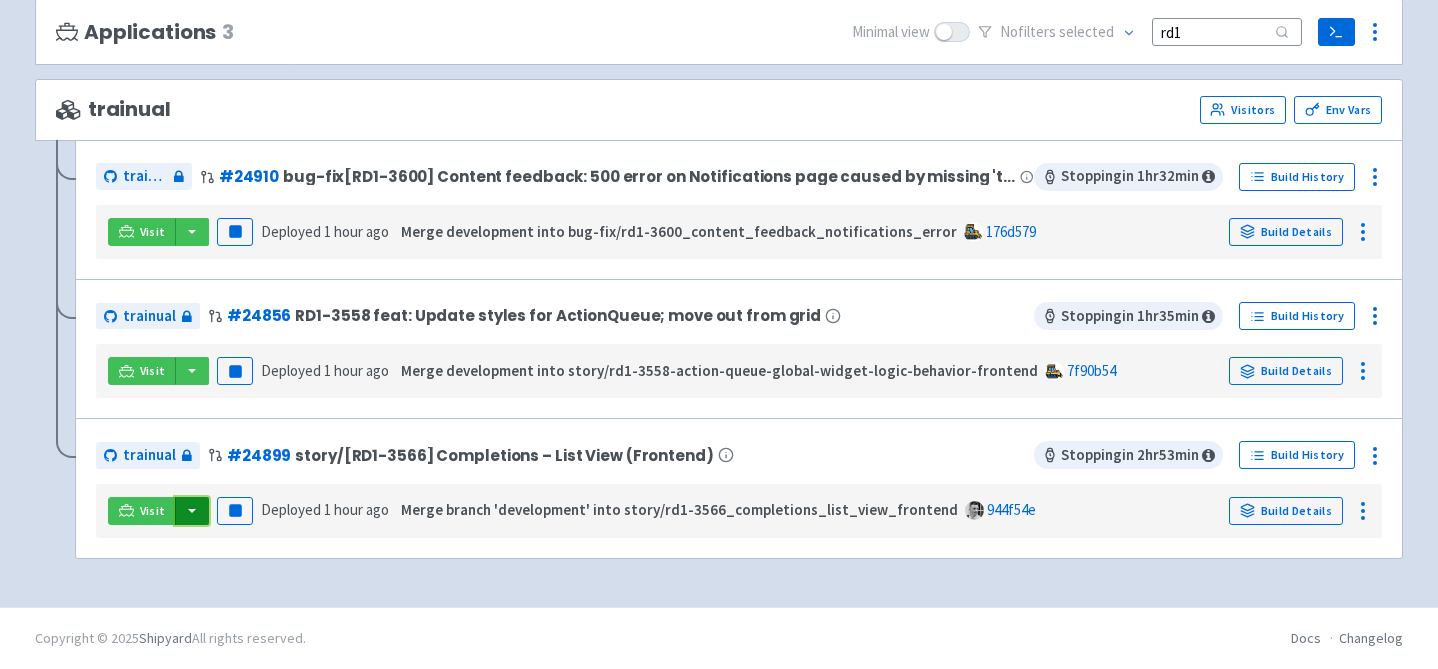 click at bounding box center (192, 511) 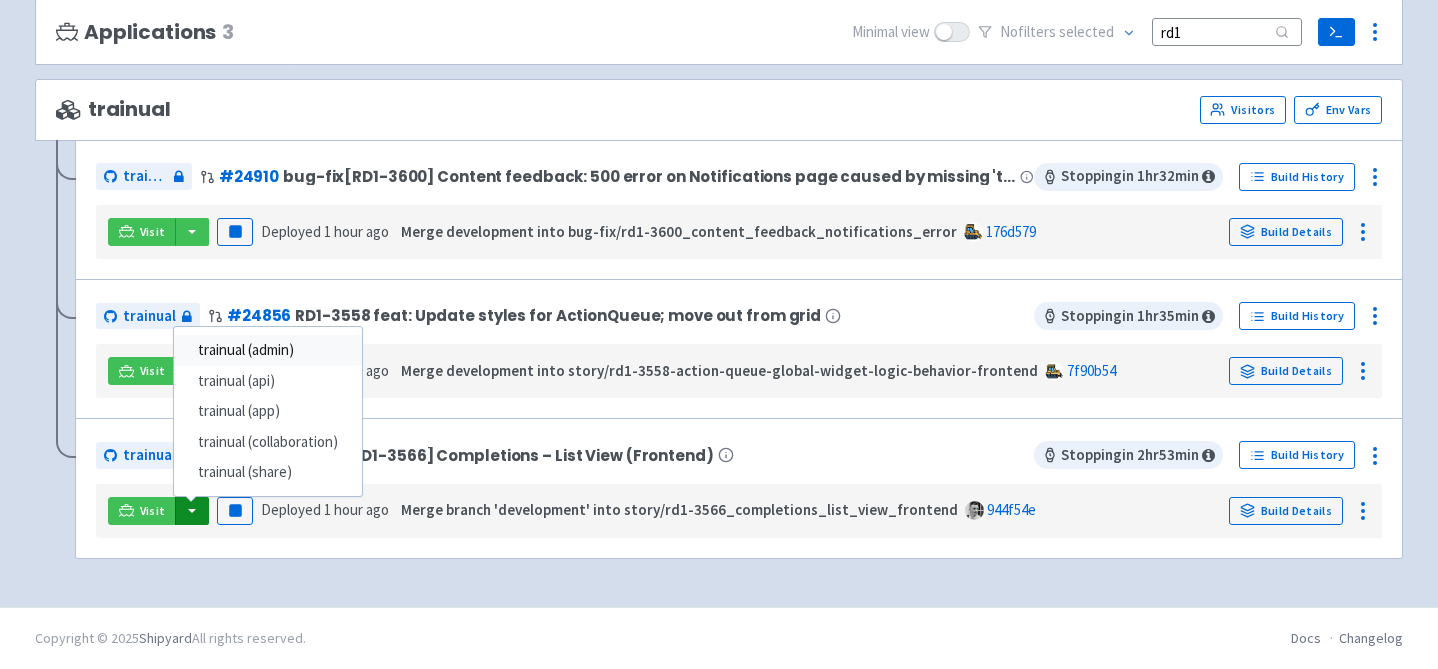 click on "trainual (admin)" at bounding box center (268, 350) 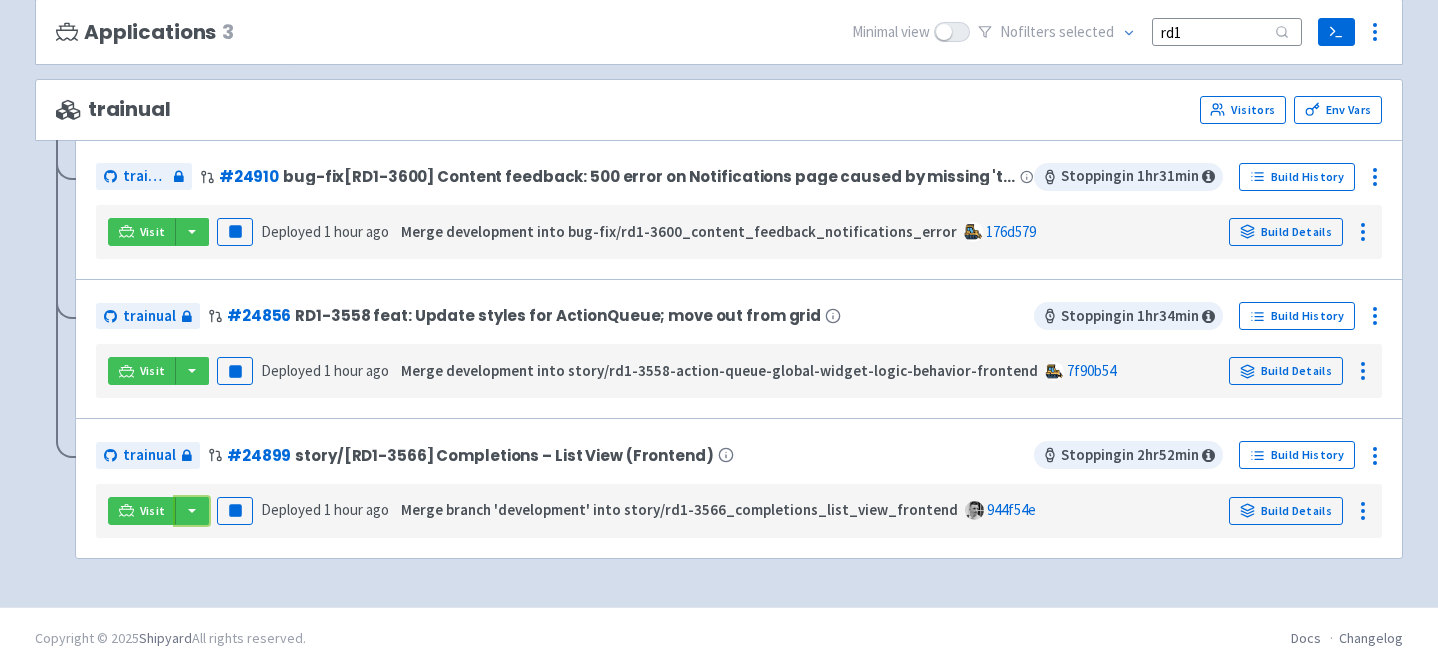 scroll, scrollTop: 0, scrollLeft: 0, axis: both 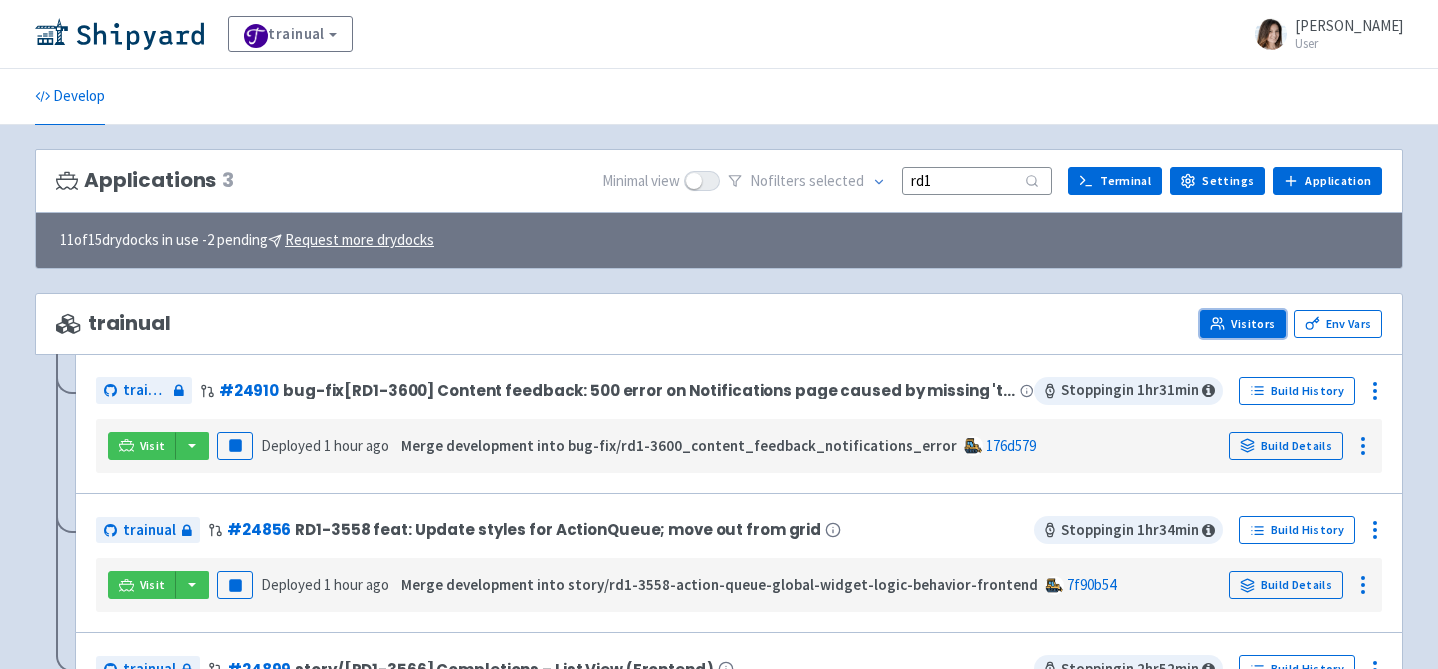 click on "Visitors" at bounding box center [1243, 324] 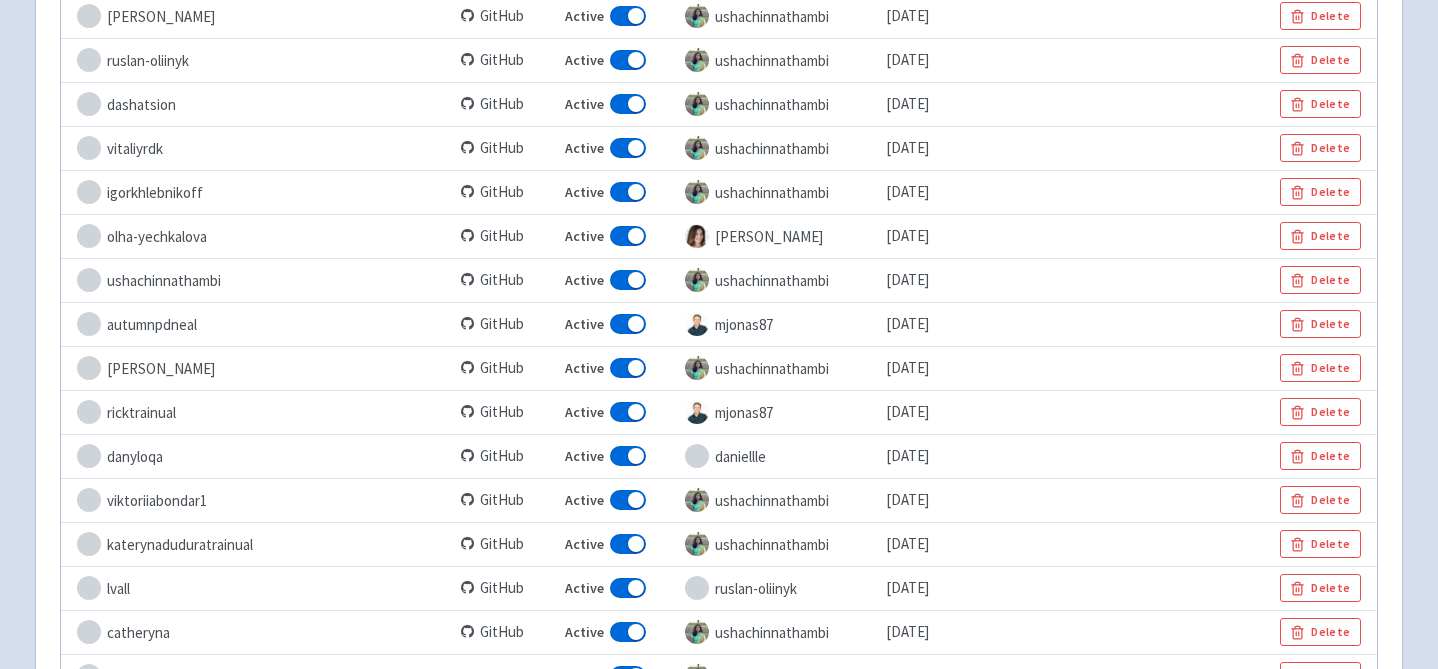 scroll, scrollTop: 1205, scrollLeft: 0, axis: vertical 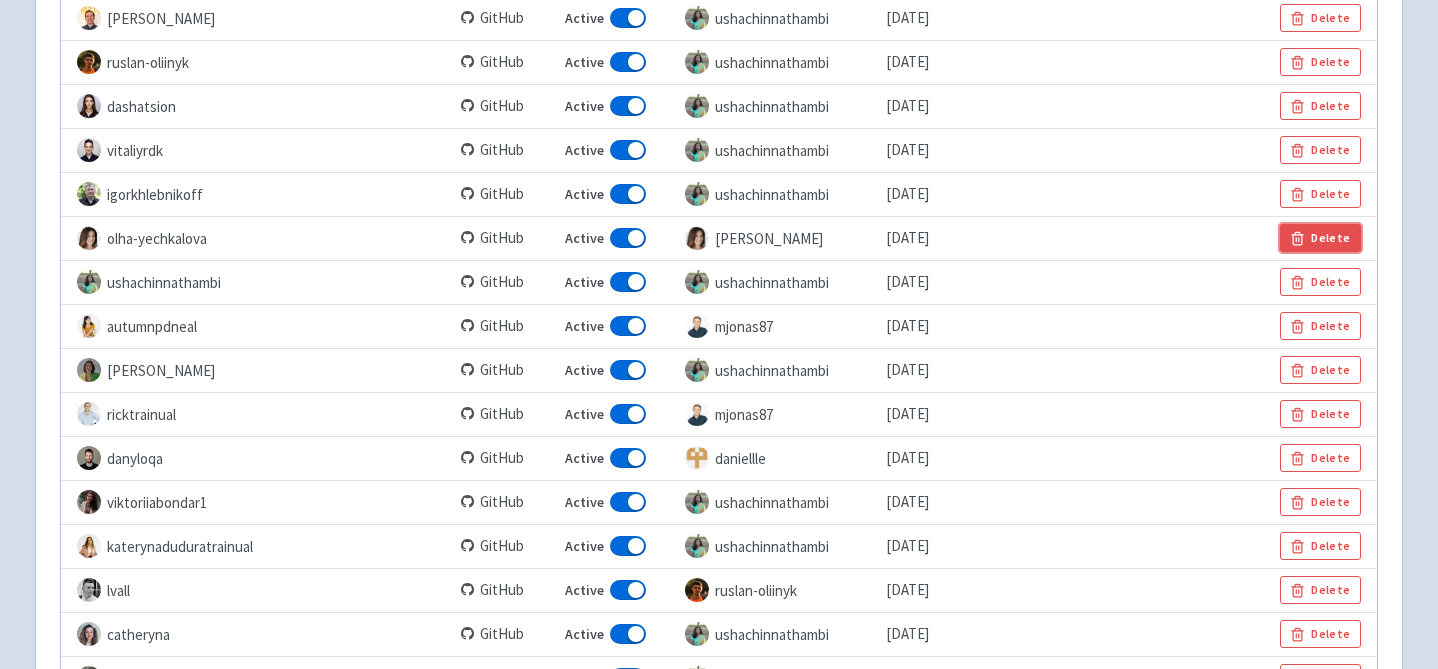 click on "Delete" at bounding box center [1320, 238] 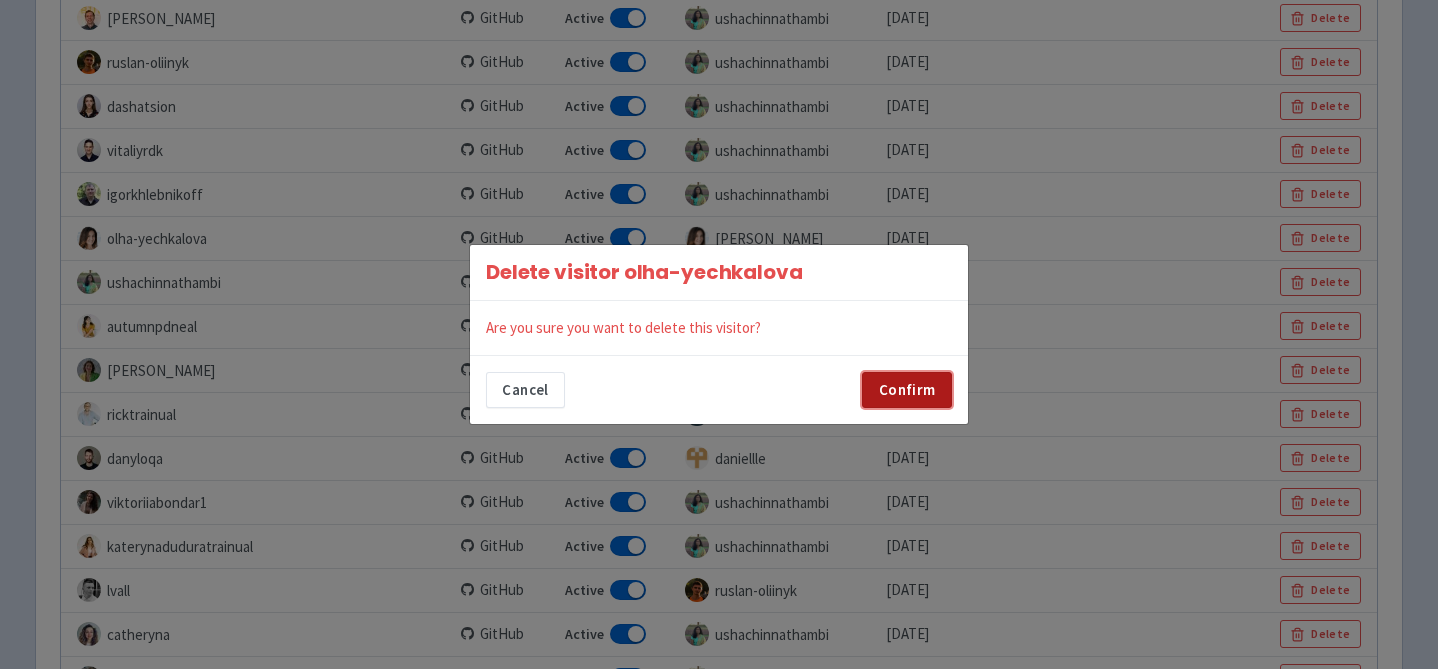 click on "Confirm" at bounding box center (907, 390) 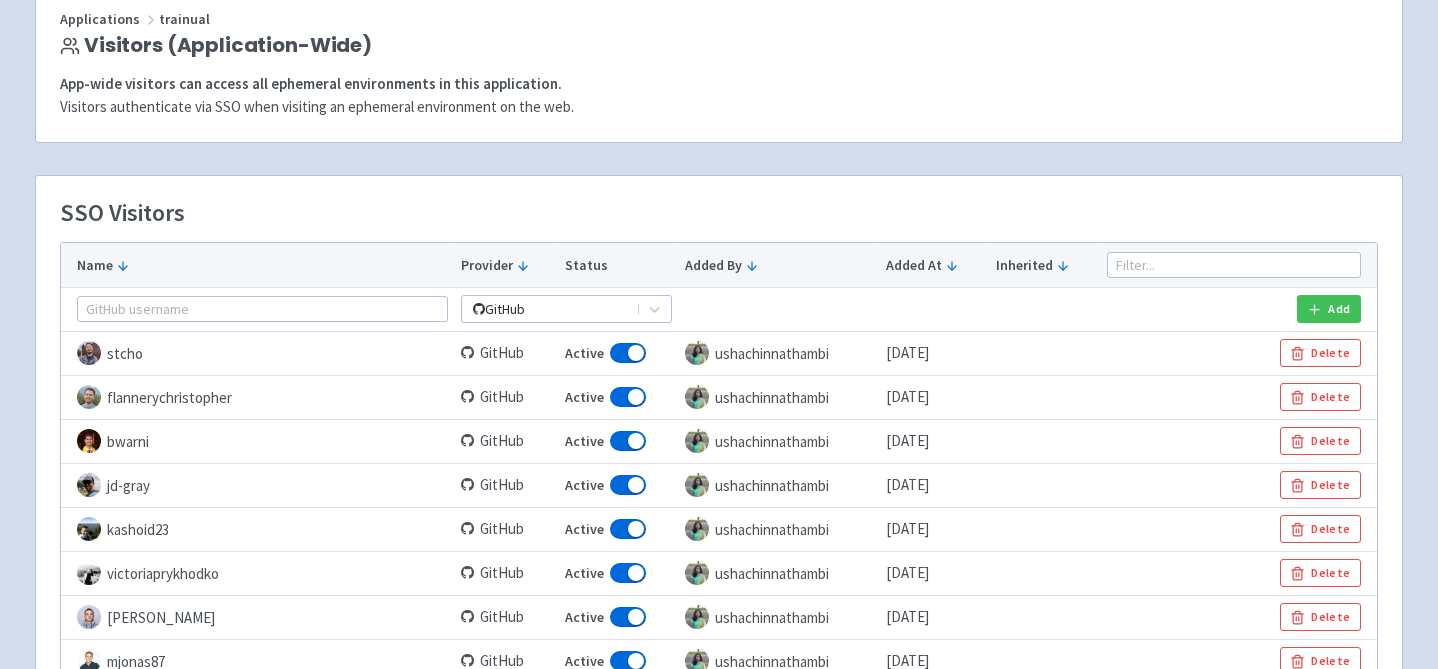 scroll, scrollTop: 0, scrollLeft: 0, axis: both 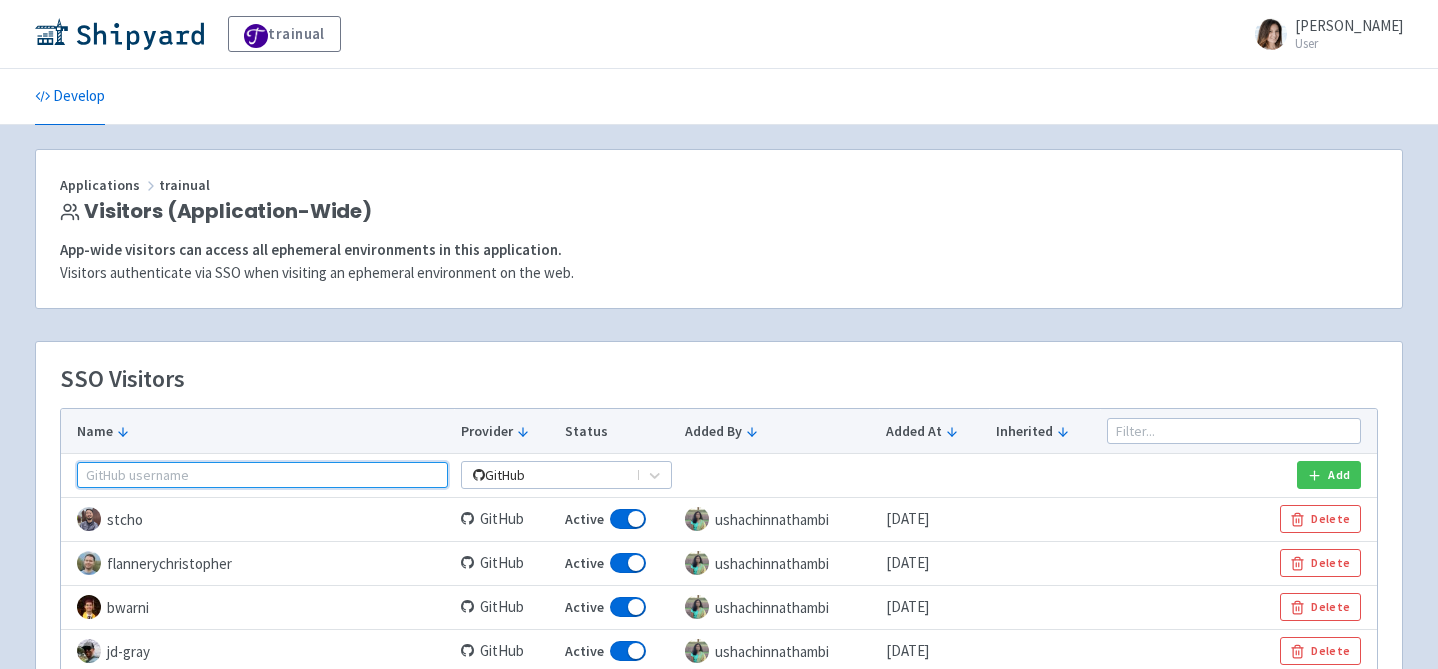 click at bounding box center (262, 475) 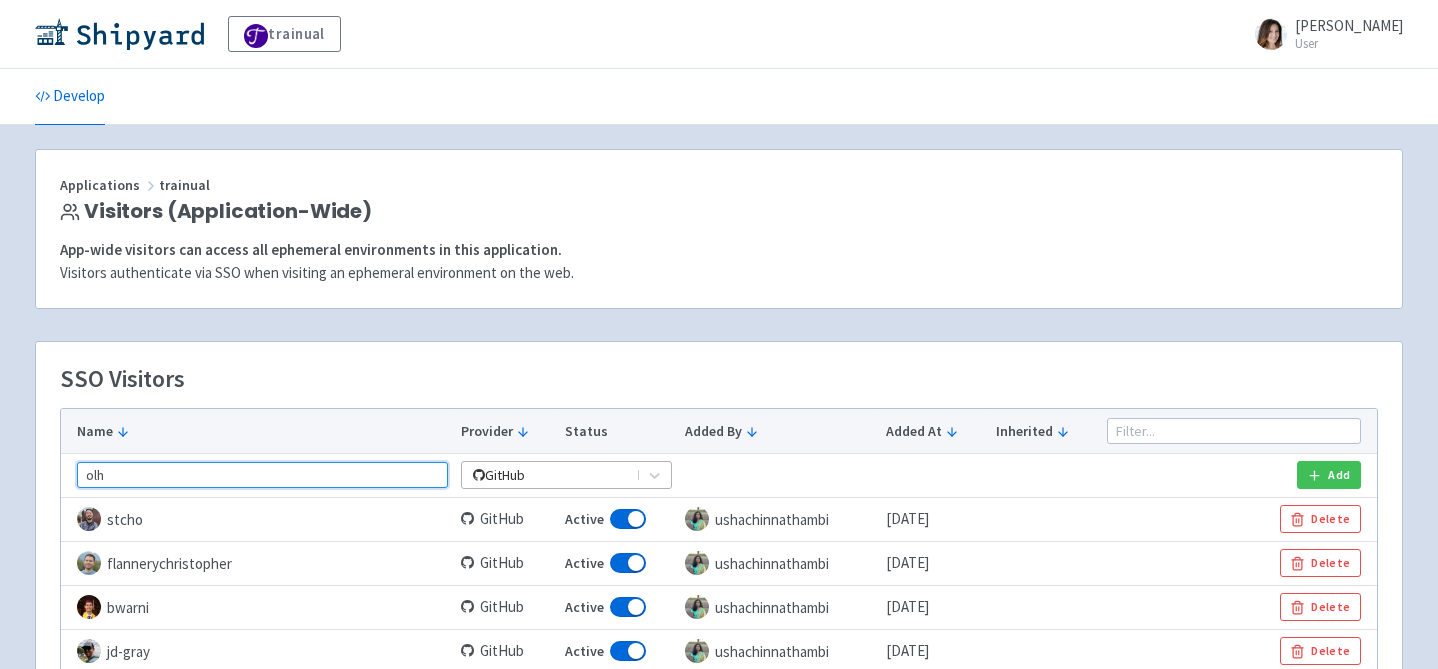 type on "olh" 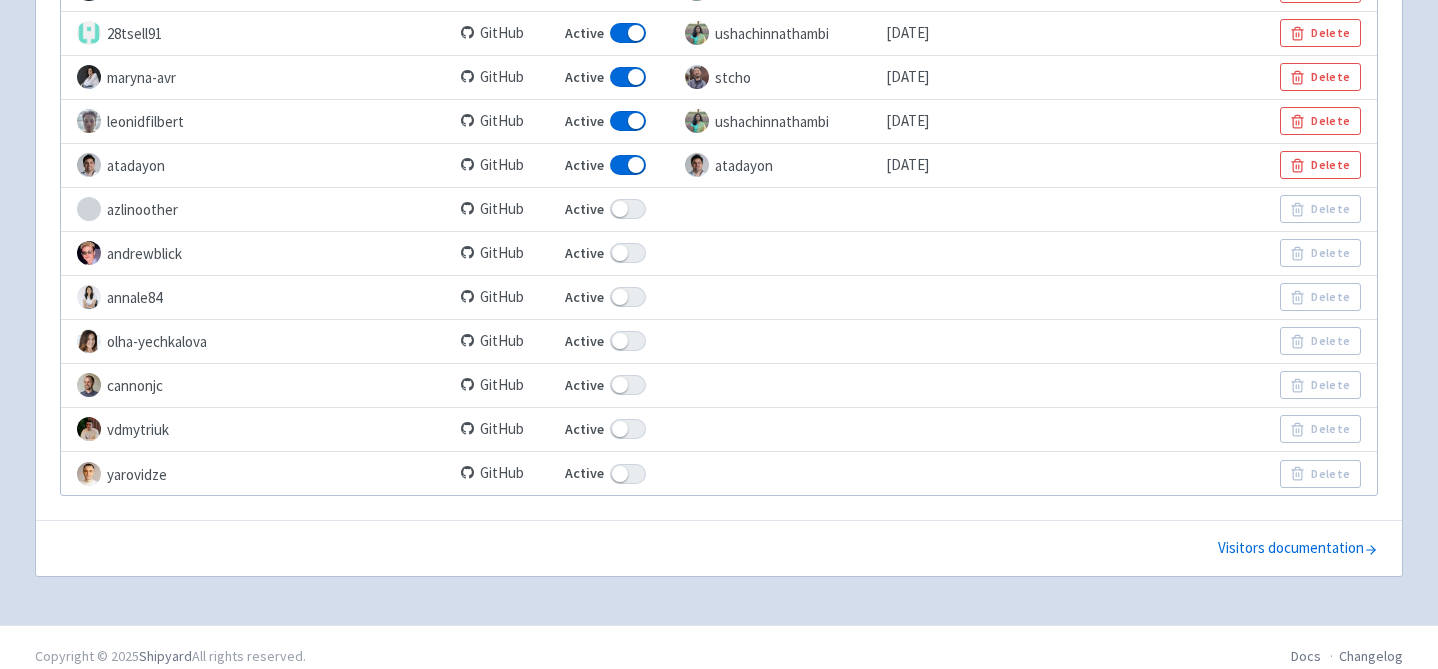 scroll, scrollTop: 2632, scrollLeft: 0, axis: vertical 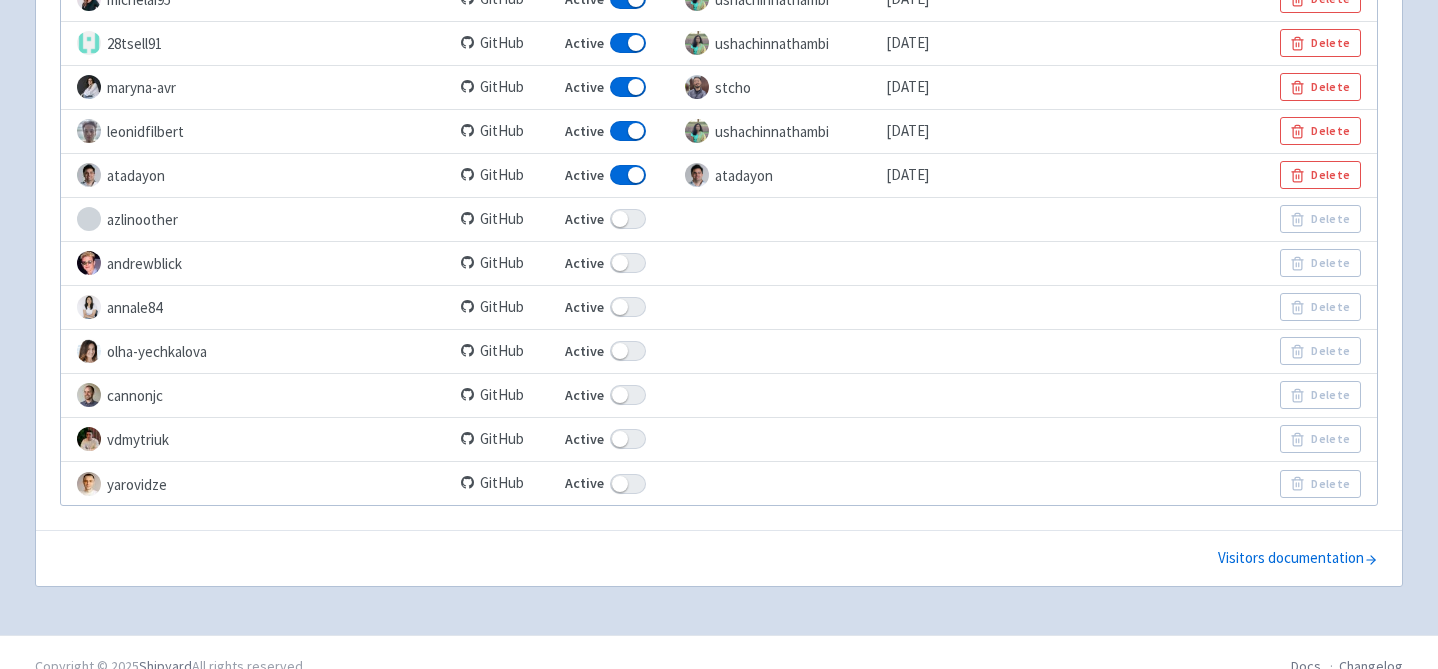 click at bounding box center (628, 351) 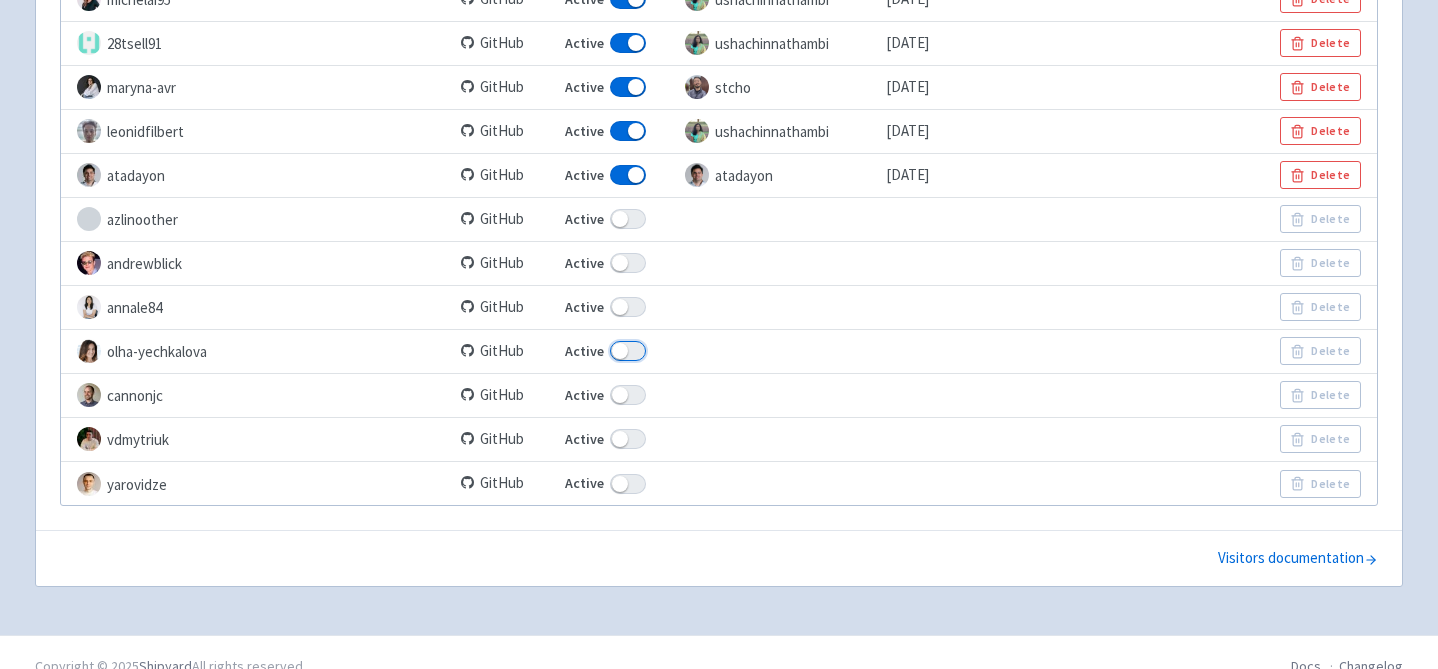 click on "Active" at bounding box center [571, 351] 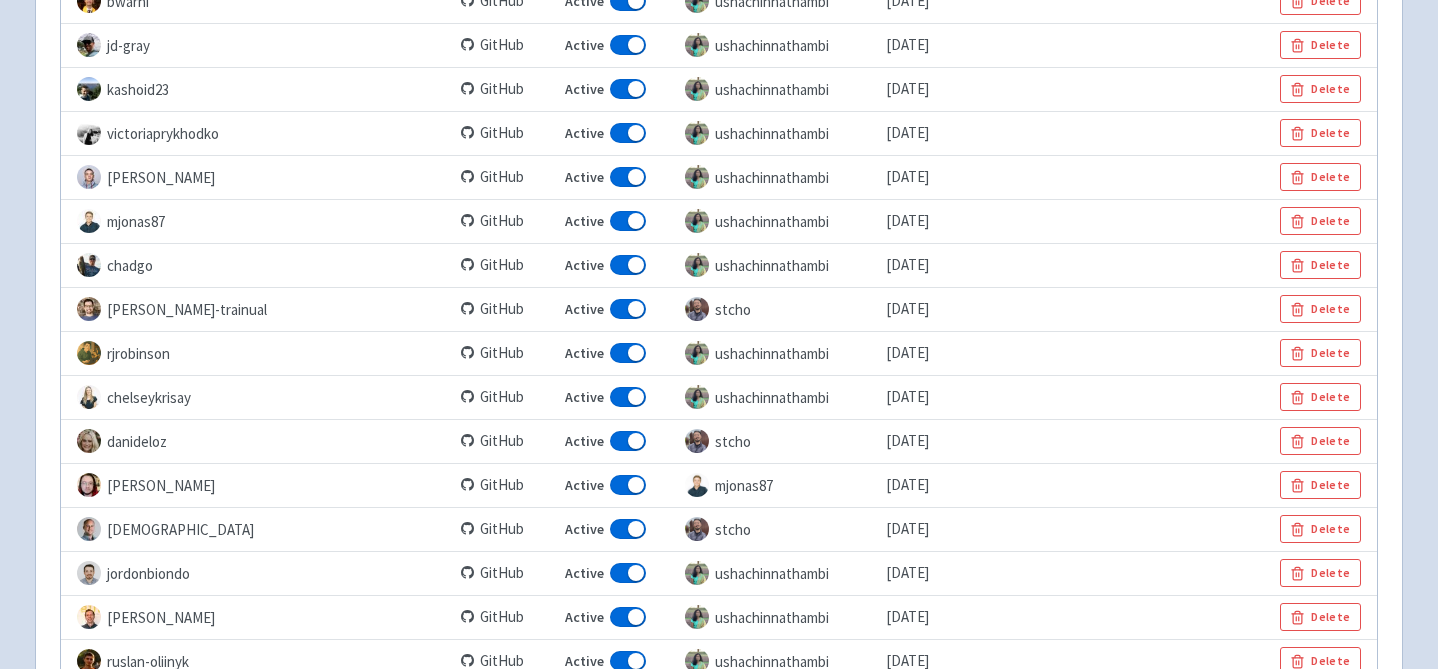 scroll, scrollTop: 0, scrollLeft: 0, axis: both 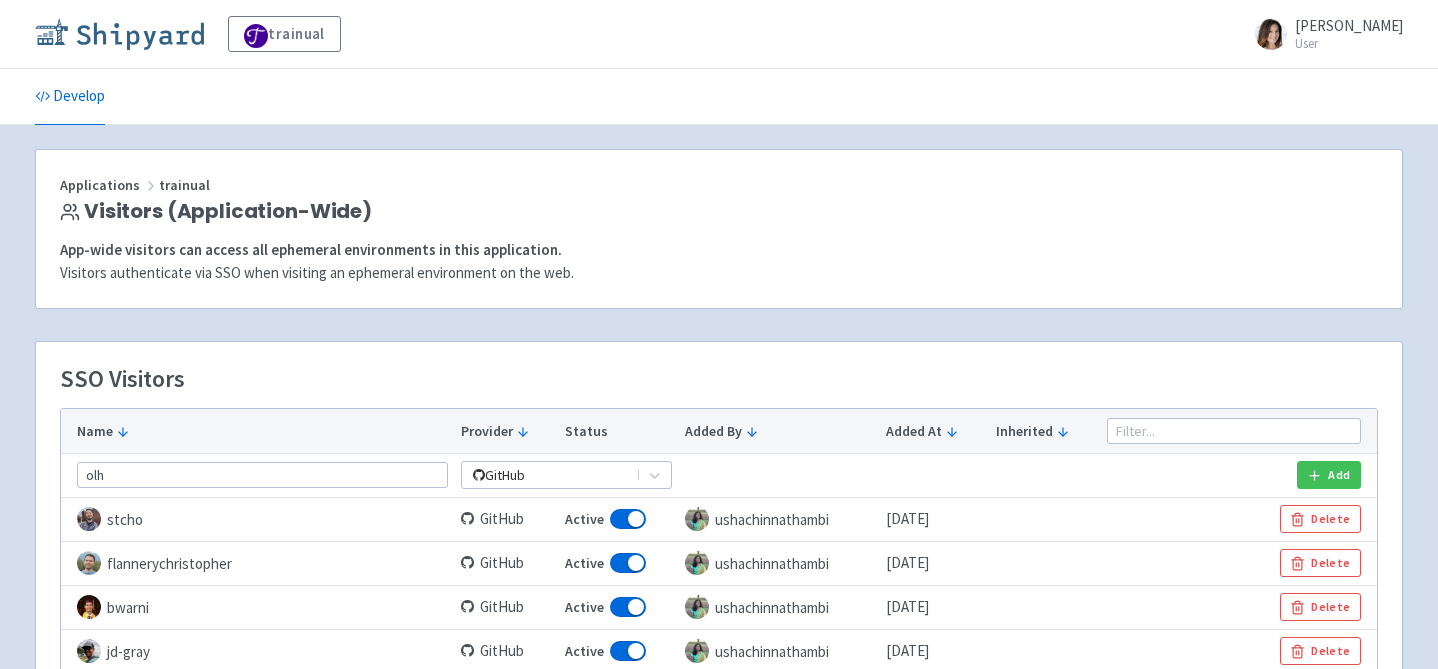 click at bounding box center (119, 34) 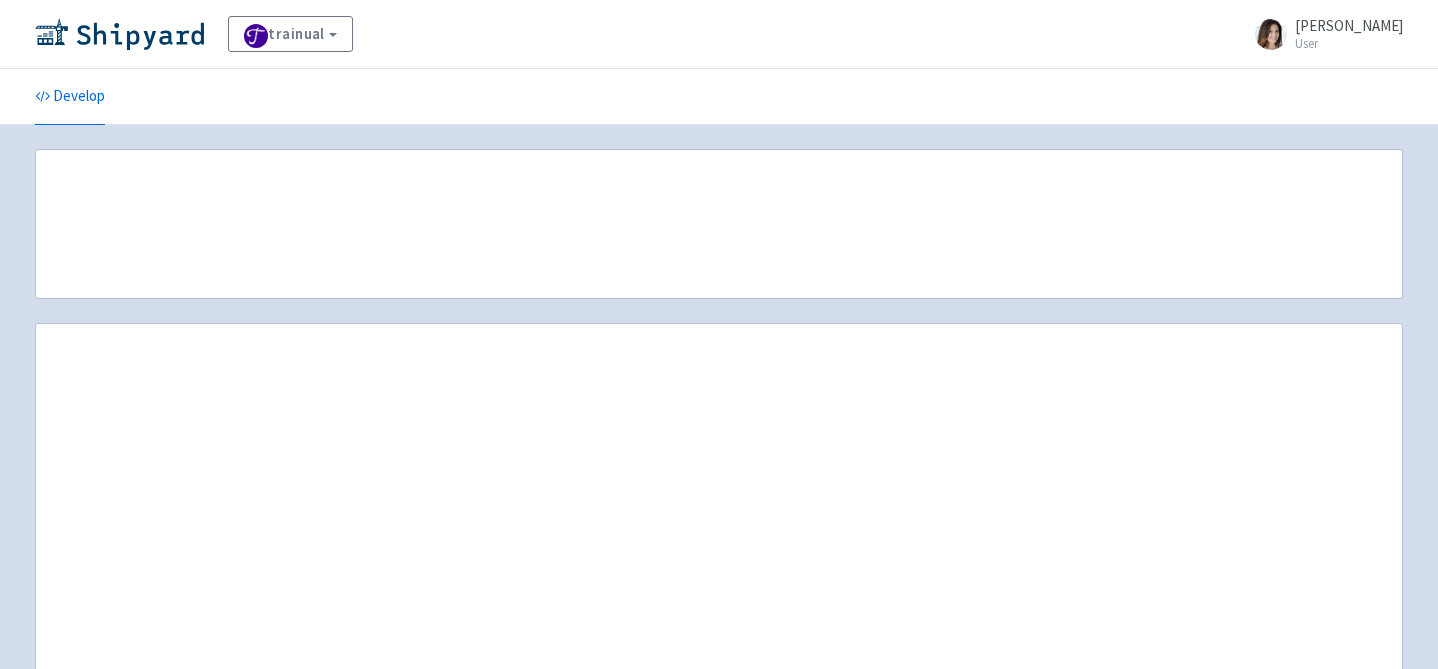 scroll, scrollTop: 0, scrollLeft: 0, axis: both 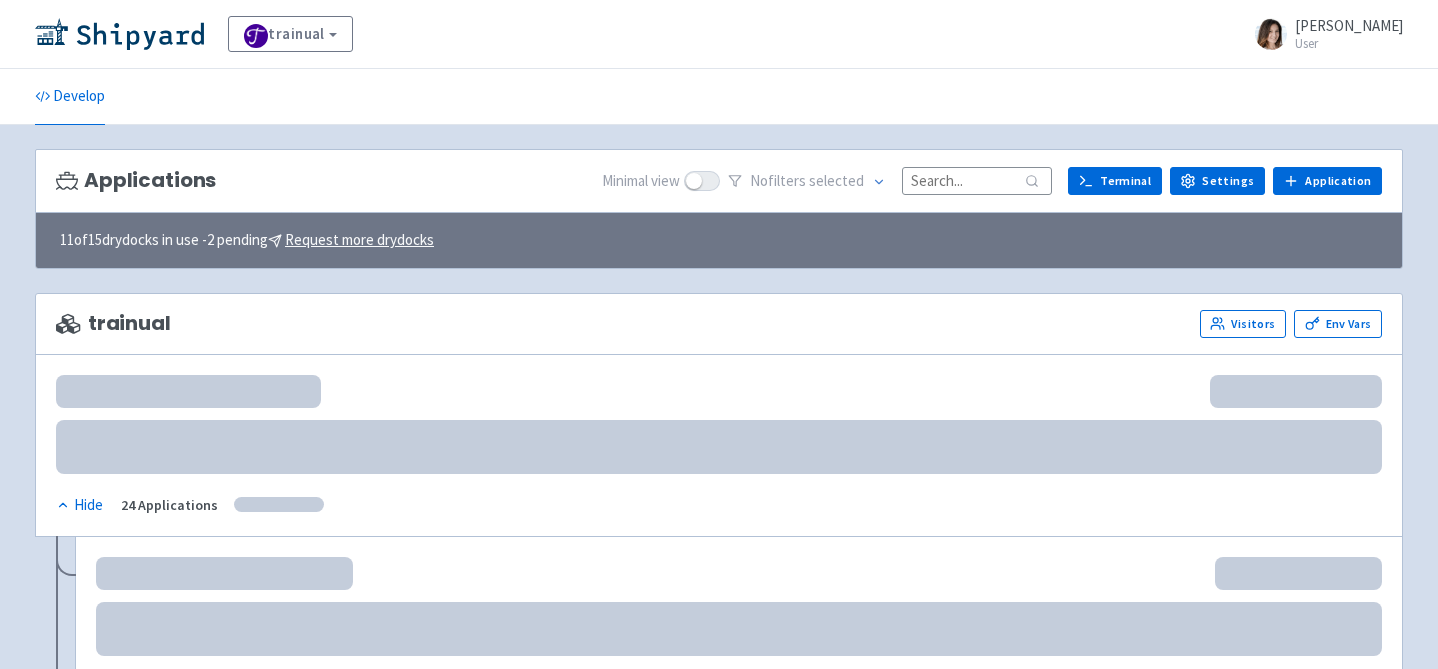 click at bounding box center (977, 180) 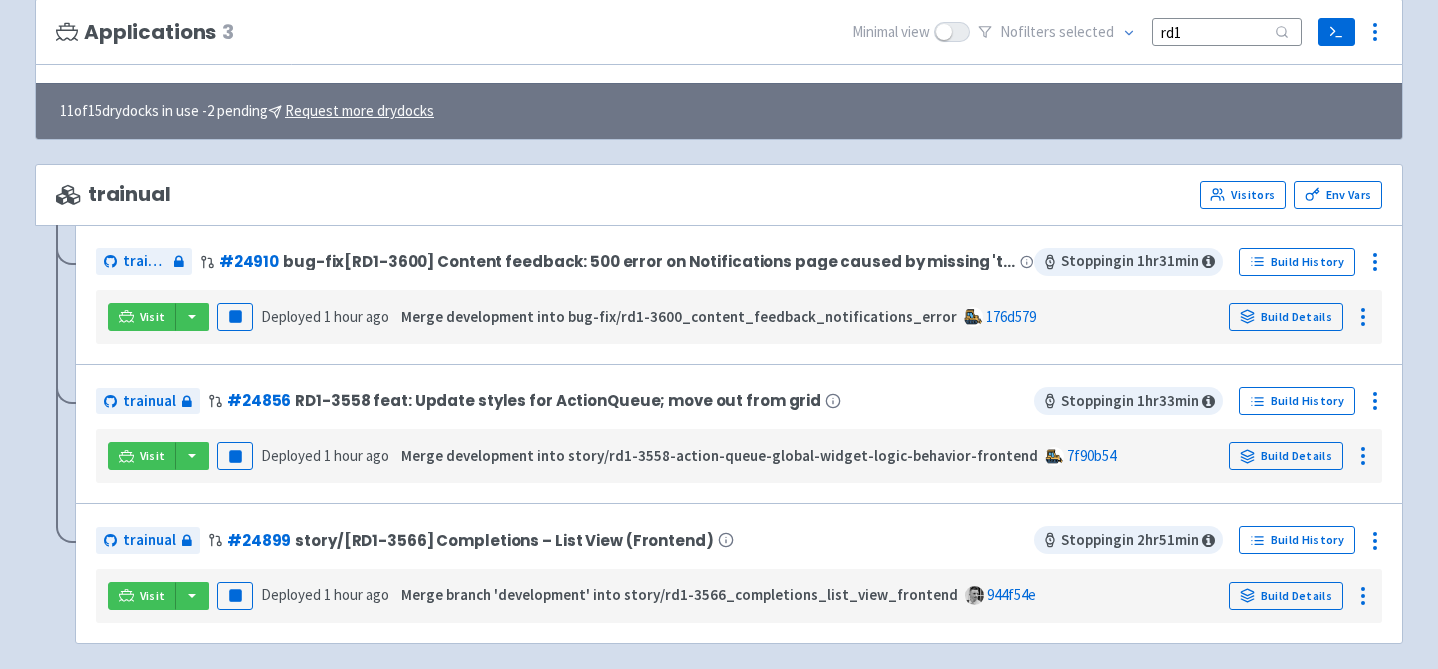 scroll, scrollTop: 217, scrollLeft: 0, axis: vertical 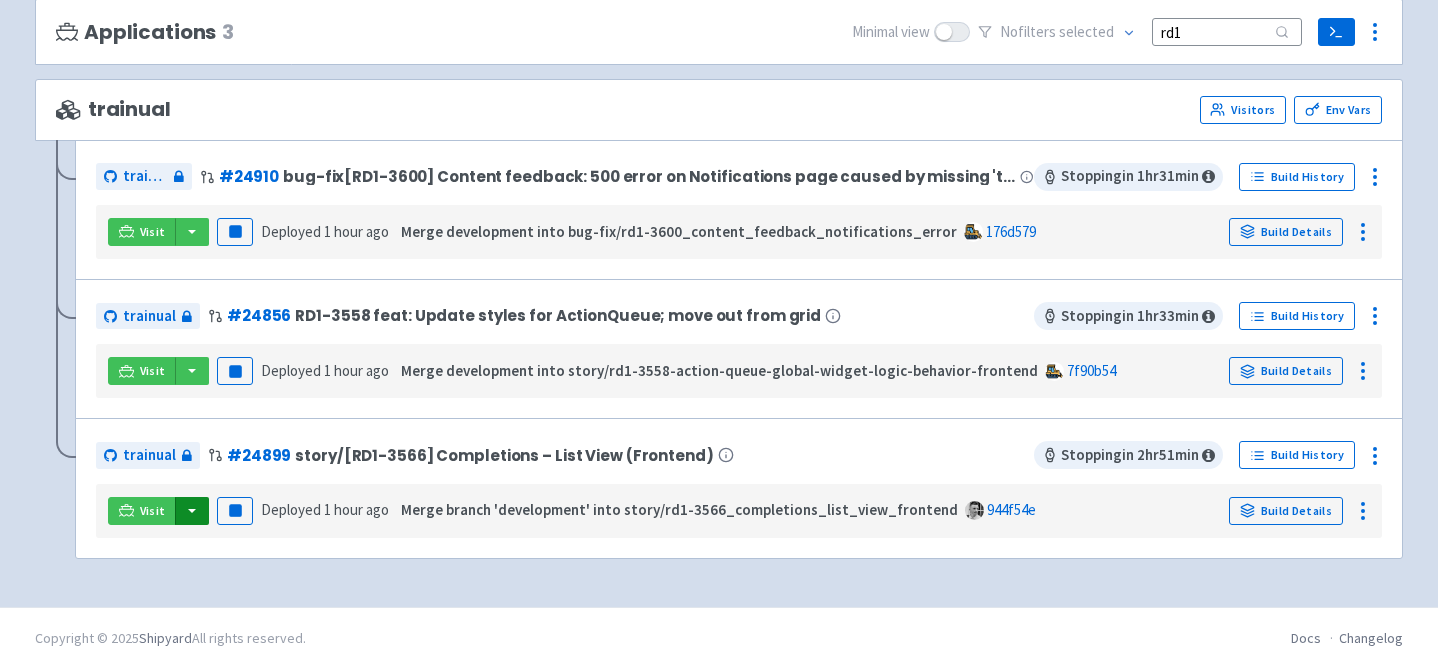 type on "rd1" 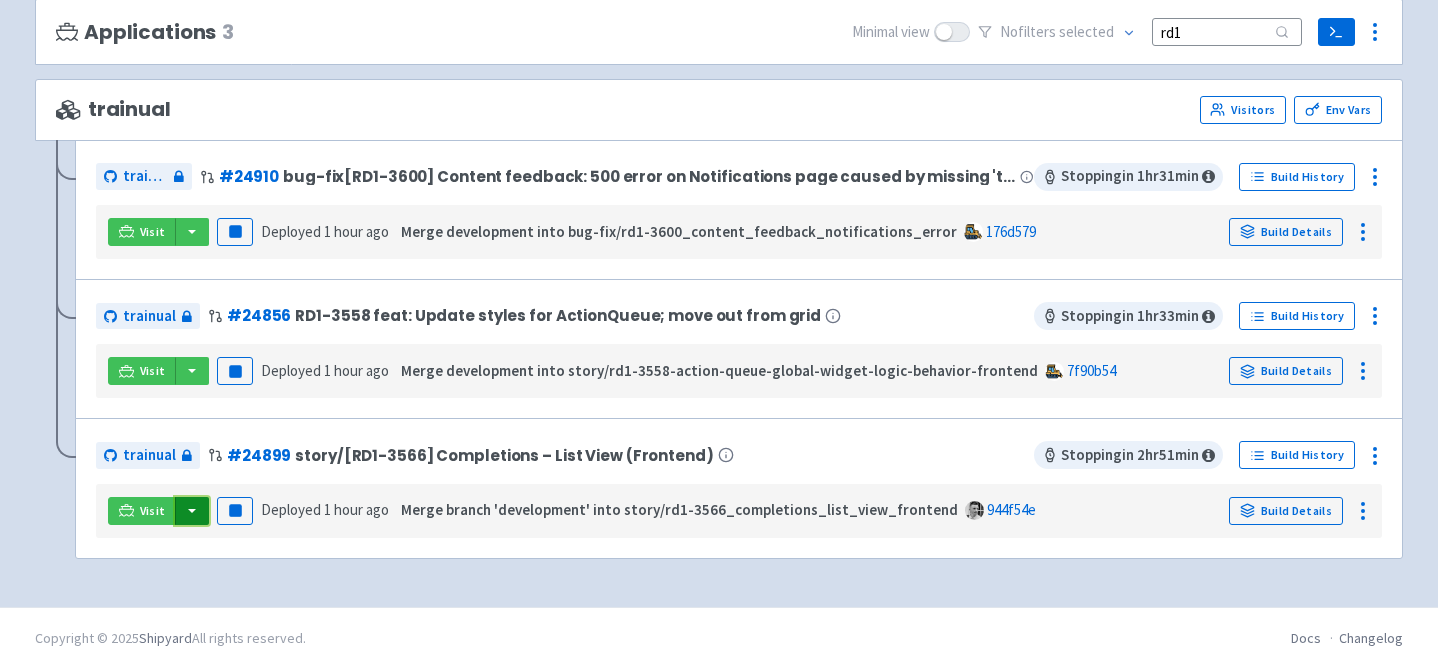 click at bounding box center [192, 511] 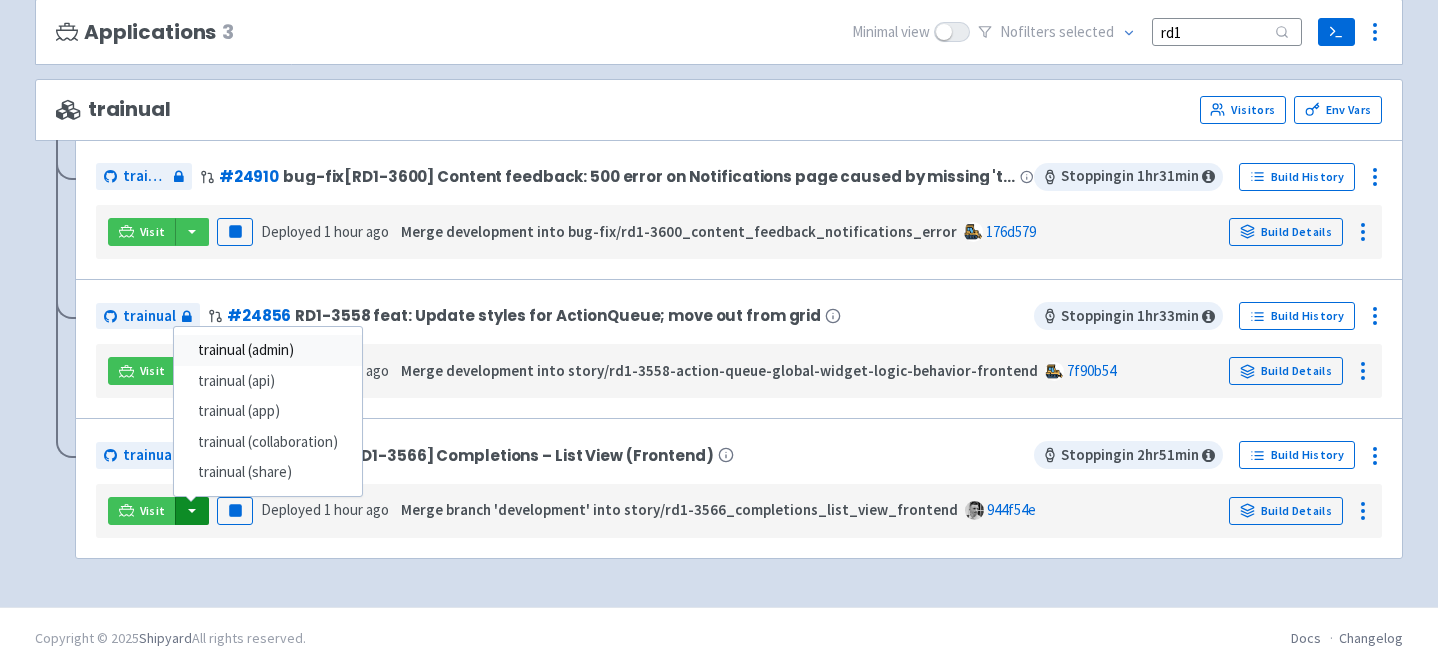click on "trainual (admin)" at bounding box center [268, 350] 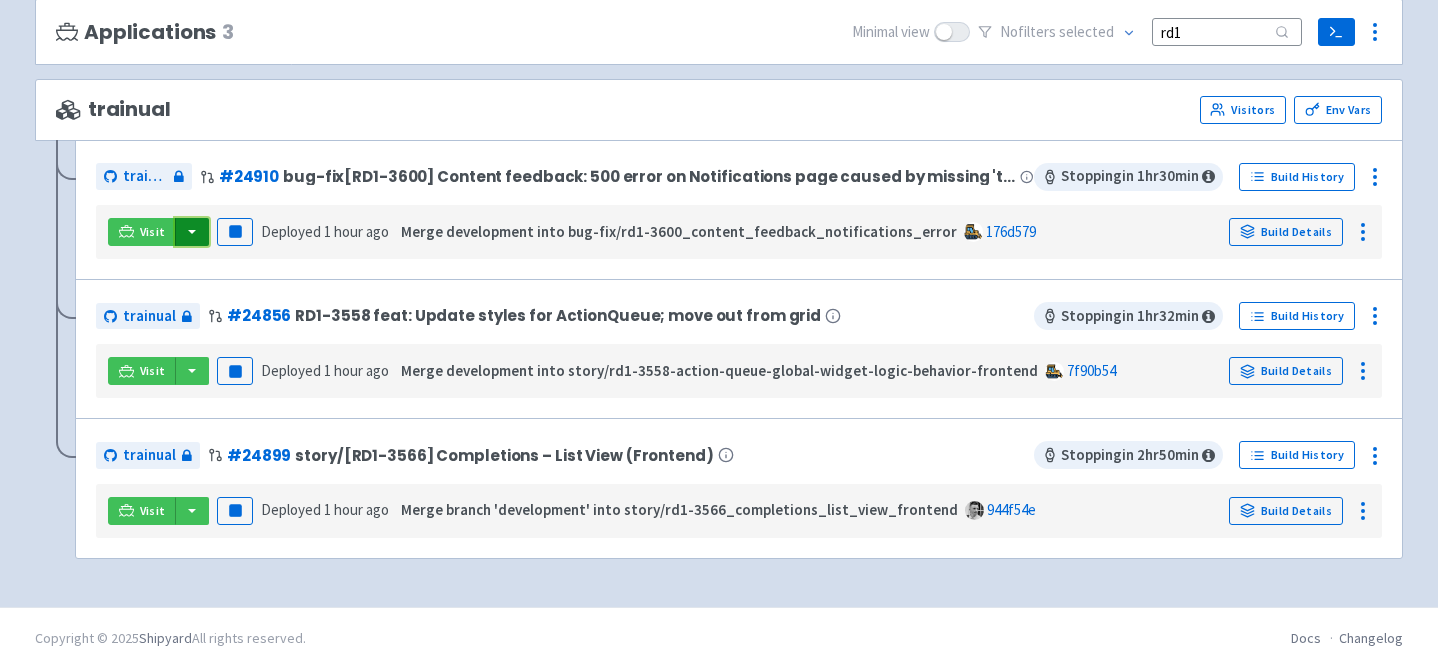 click at bounding box center (192, 232) 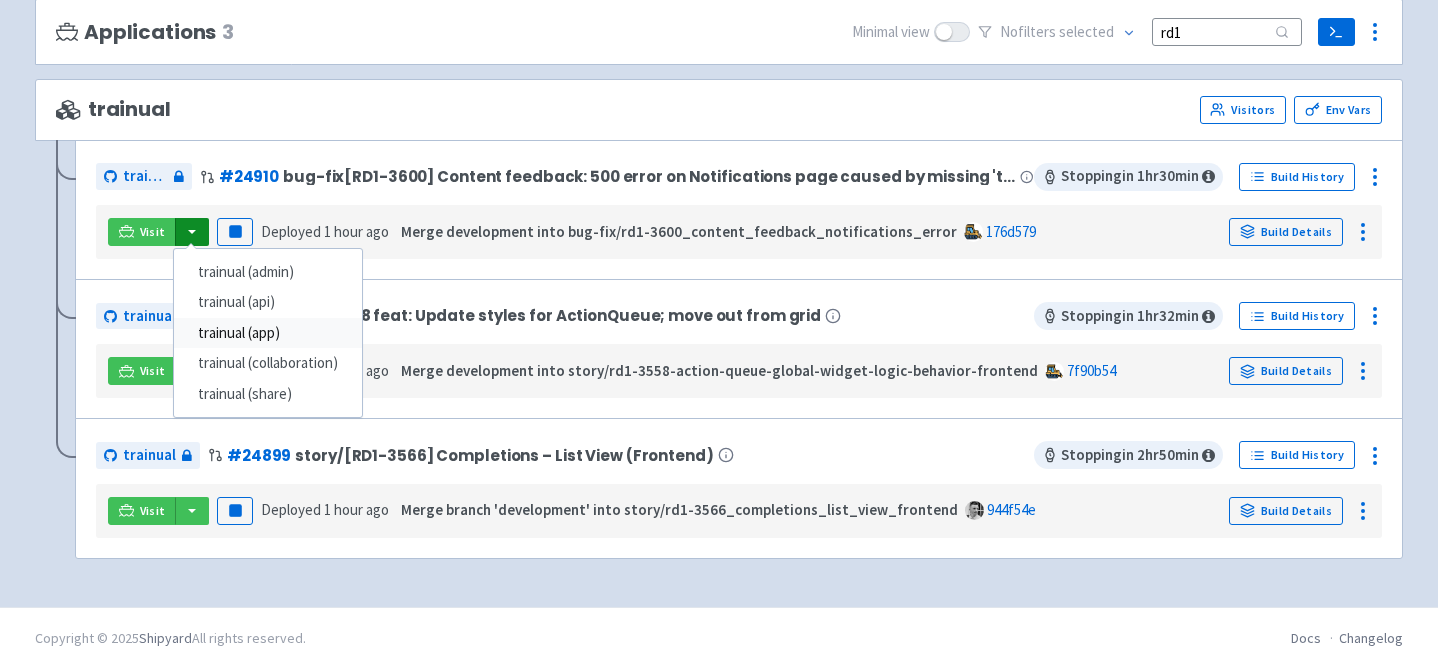 click on "trainual (app)" at bounding box center (268, 333) 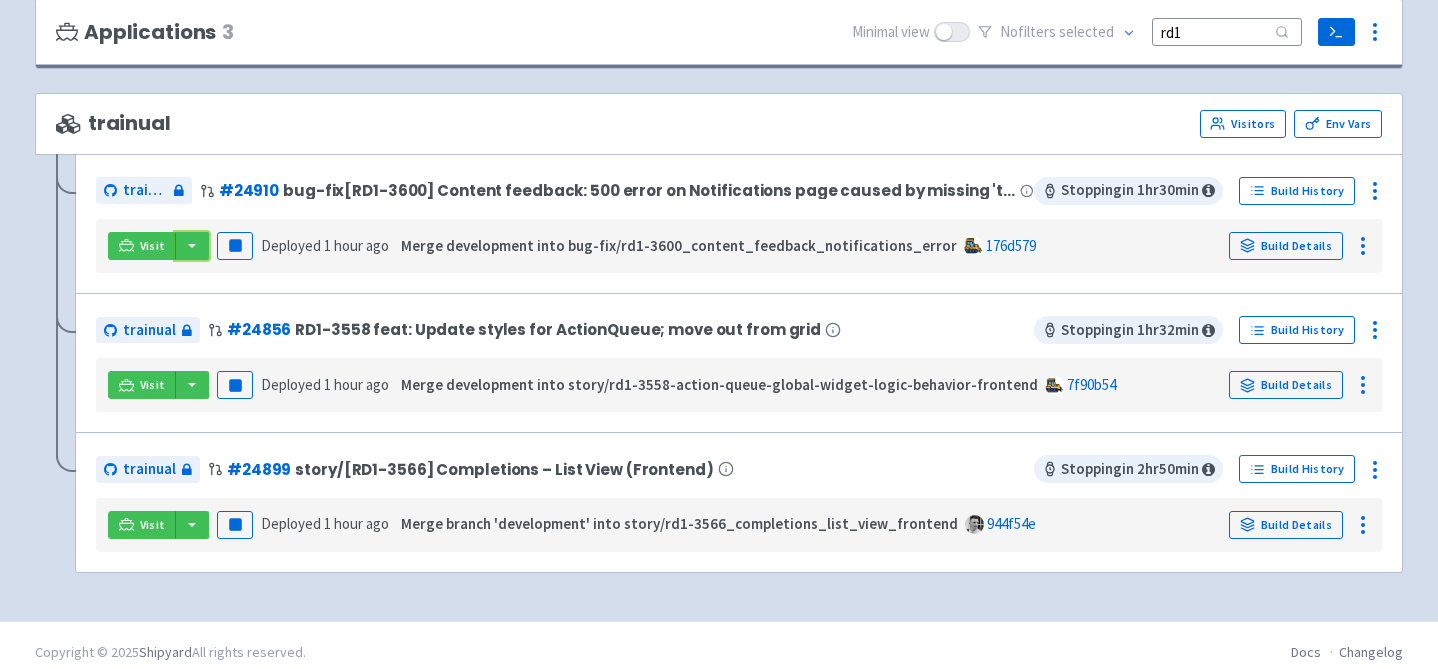 scroll, scrollTop: 217, scrollLeft: 0, axis: vertical 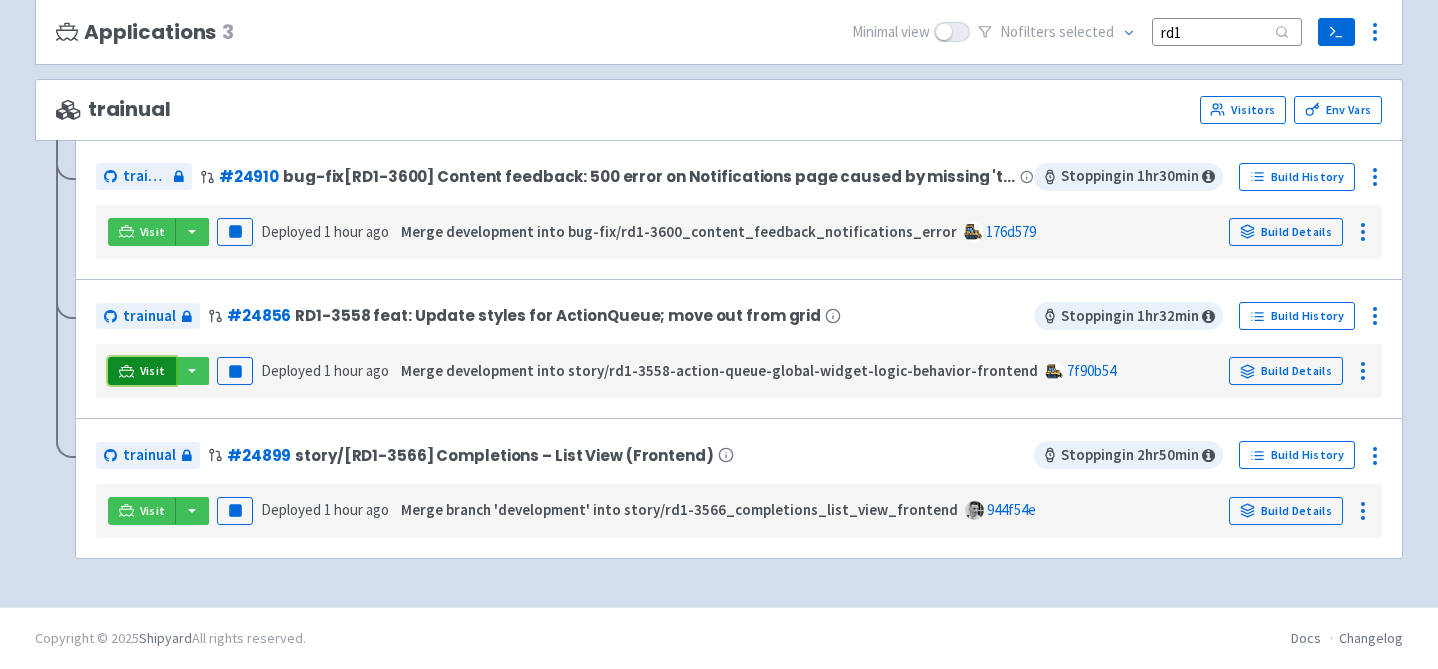 click on "Visit" at bounding box center (153, 371) 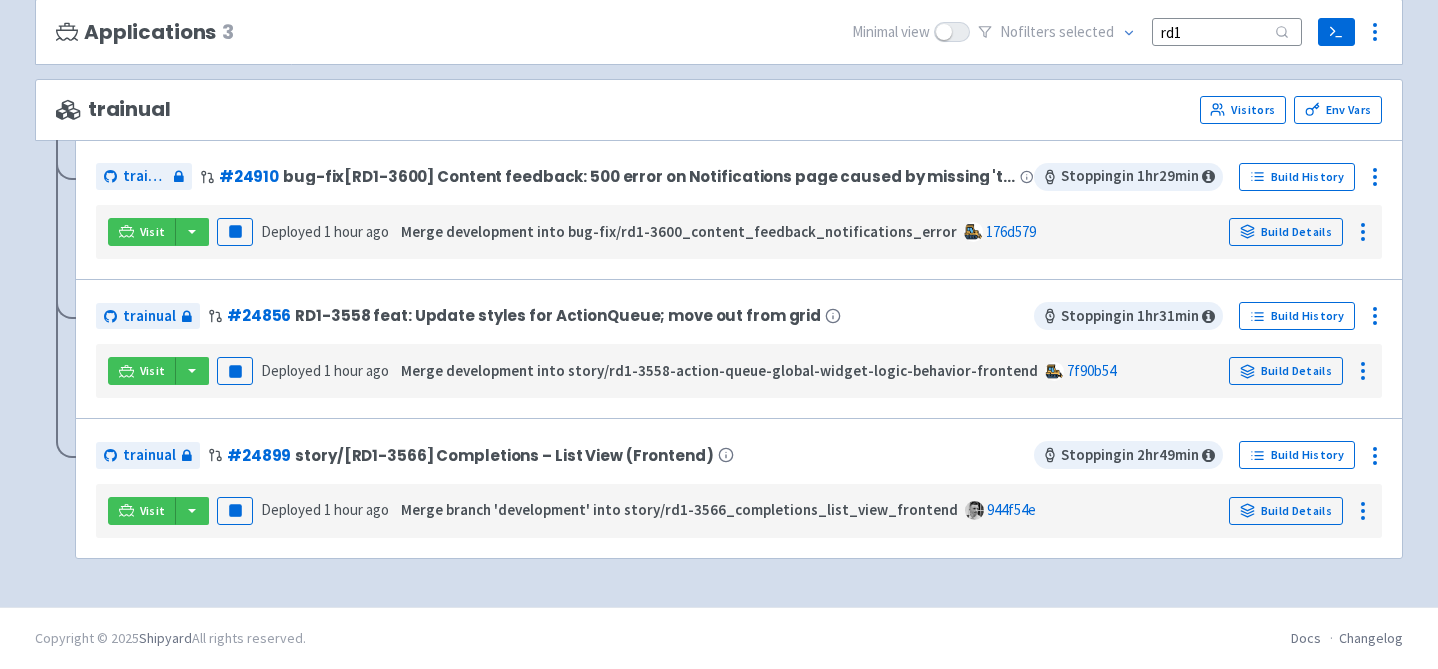 drag, startPoint x: 1193, startPoint y: 33, endPoint x: 1072, endPoint y: 33, distance: 121 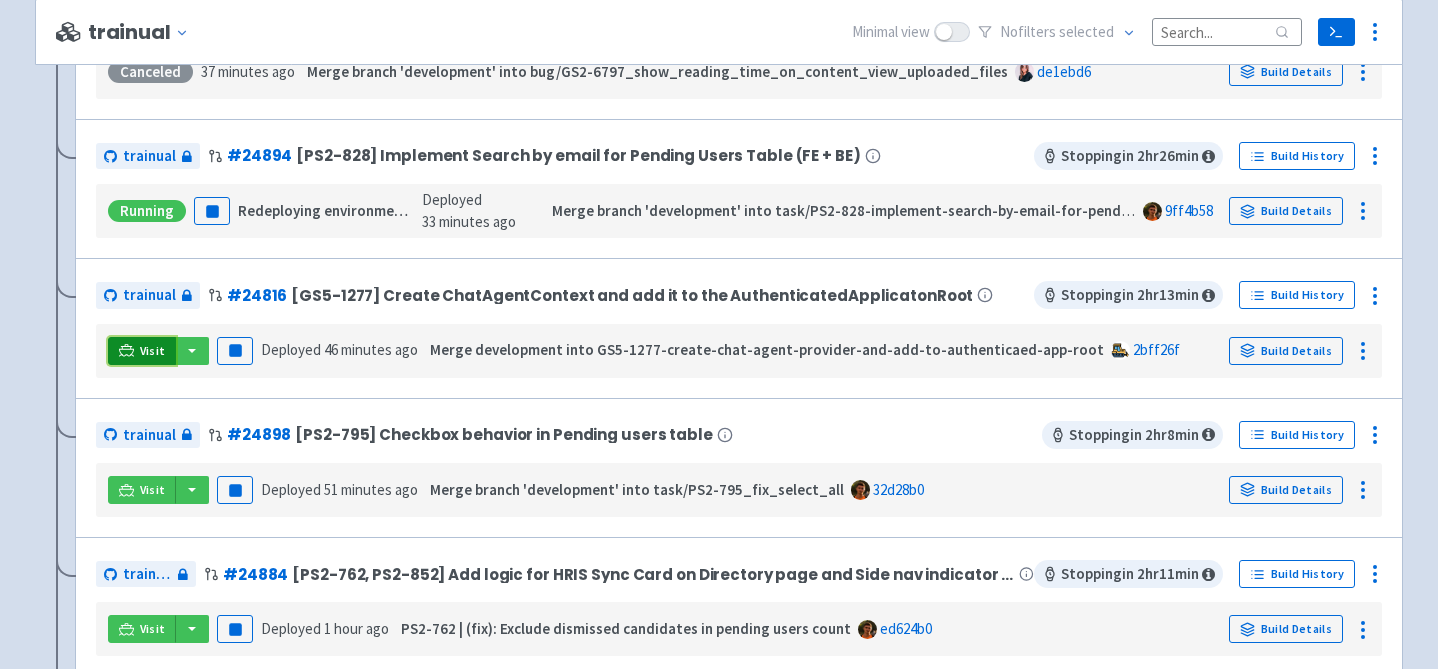 click on "Visit" at bounding box center [153, 351] 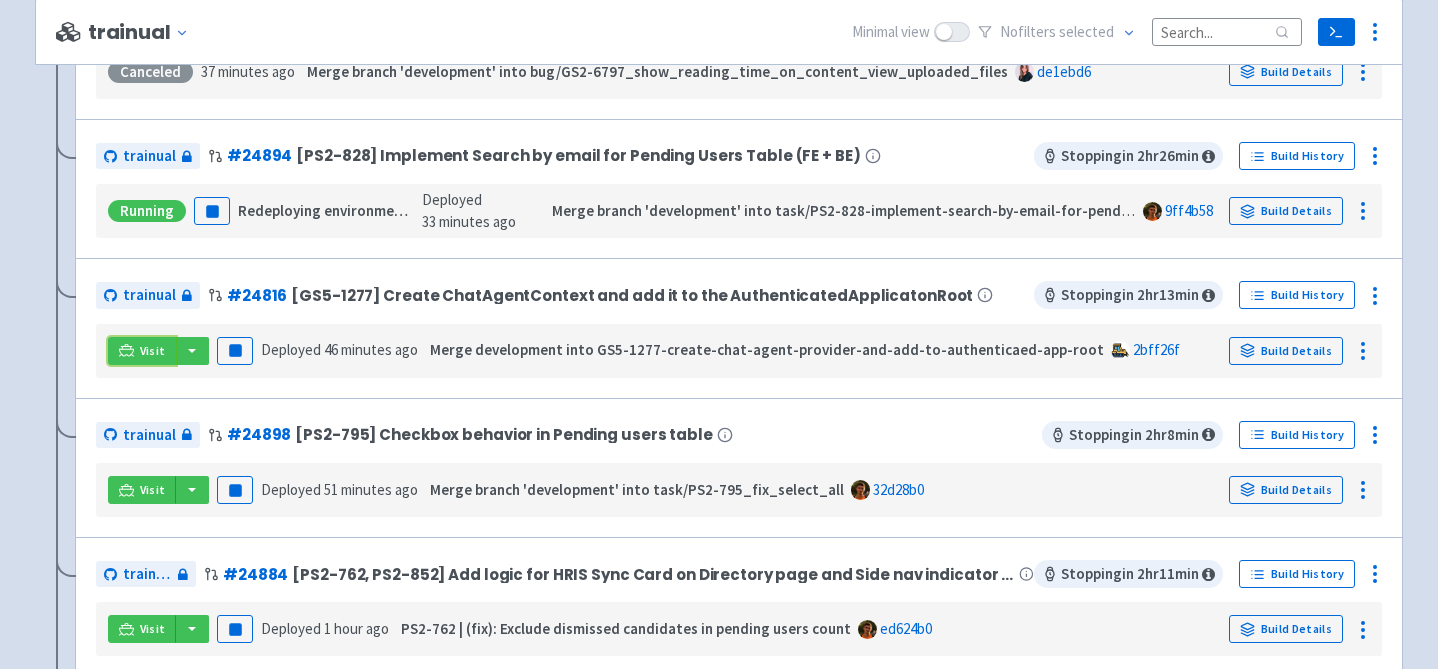 scroll, scrollTop: 0, scrollLeft: 0, axis: both 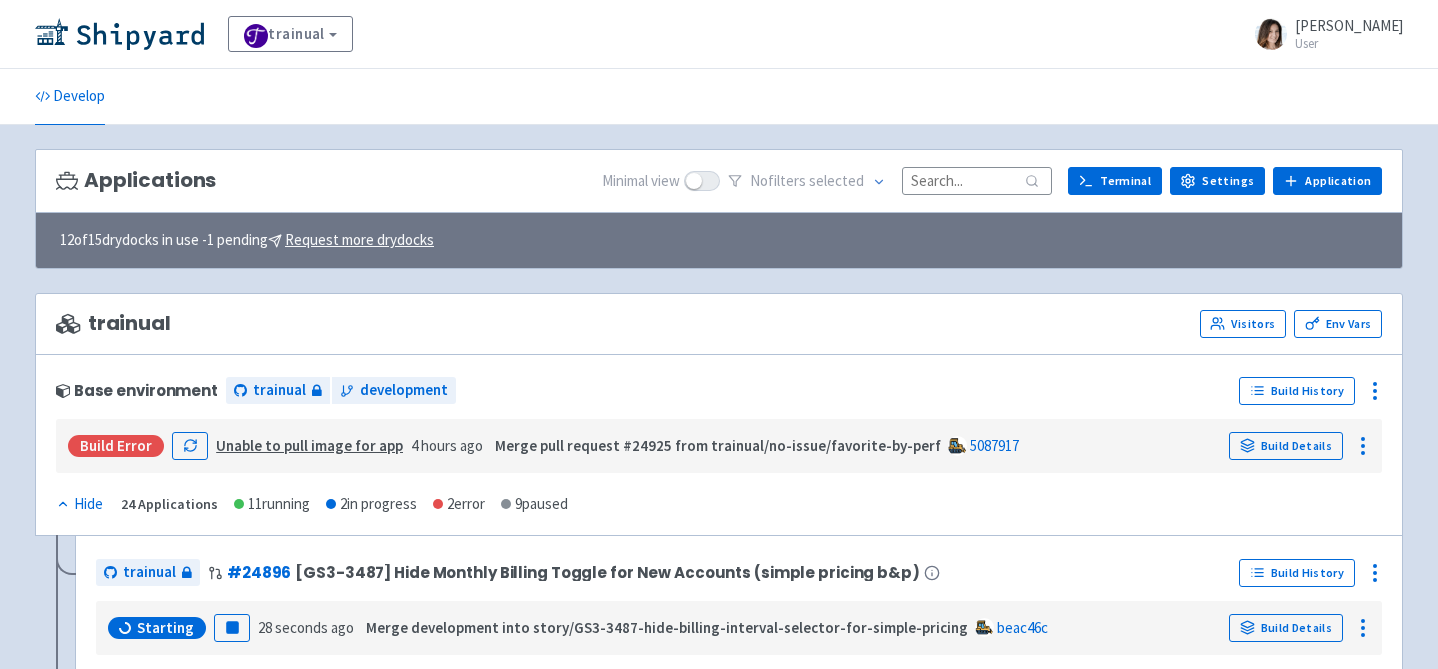 click at bounding box center [977, 180] 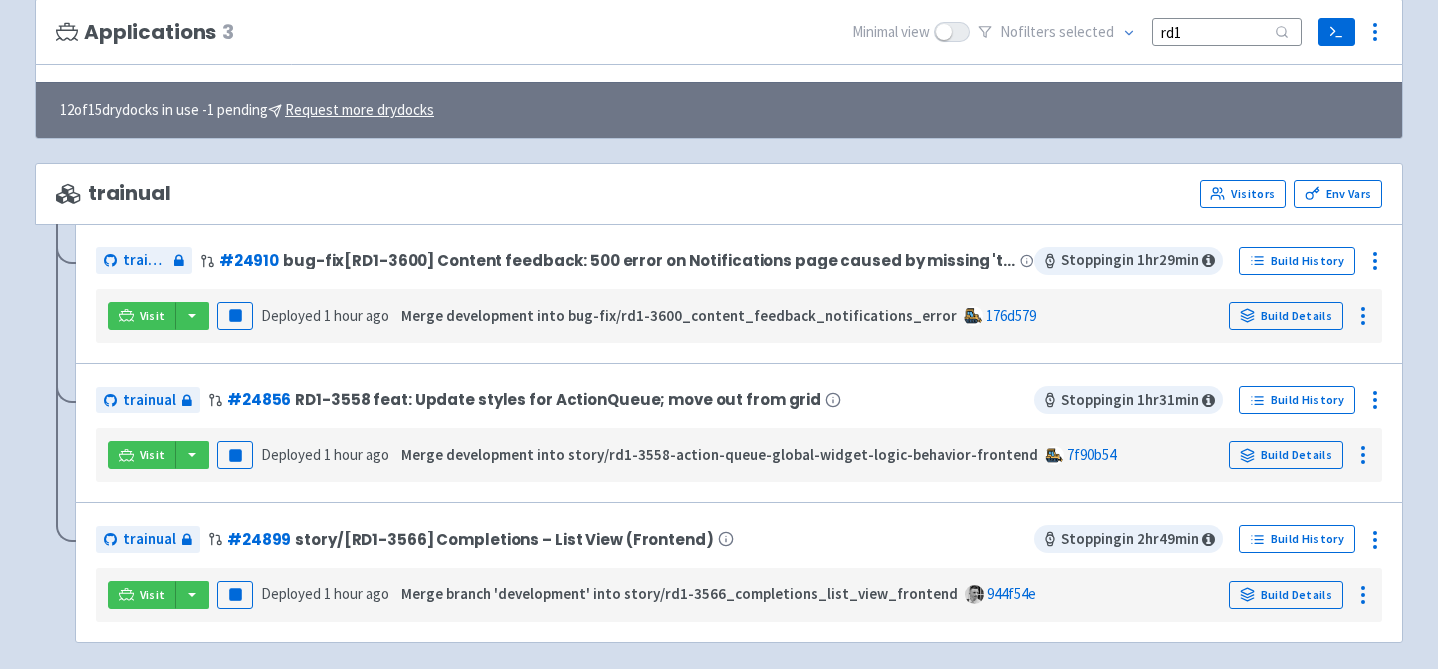 scroll, scrollTop: 217, scrollLeft: 0, axis: vertical 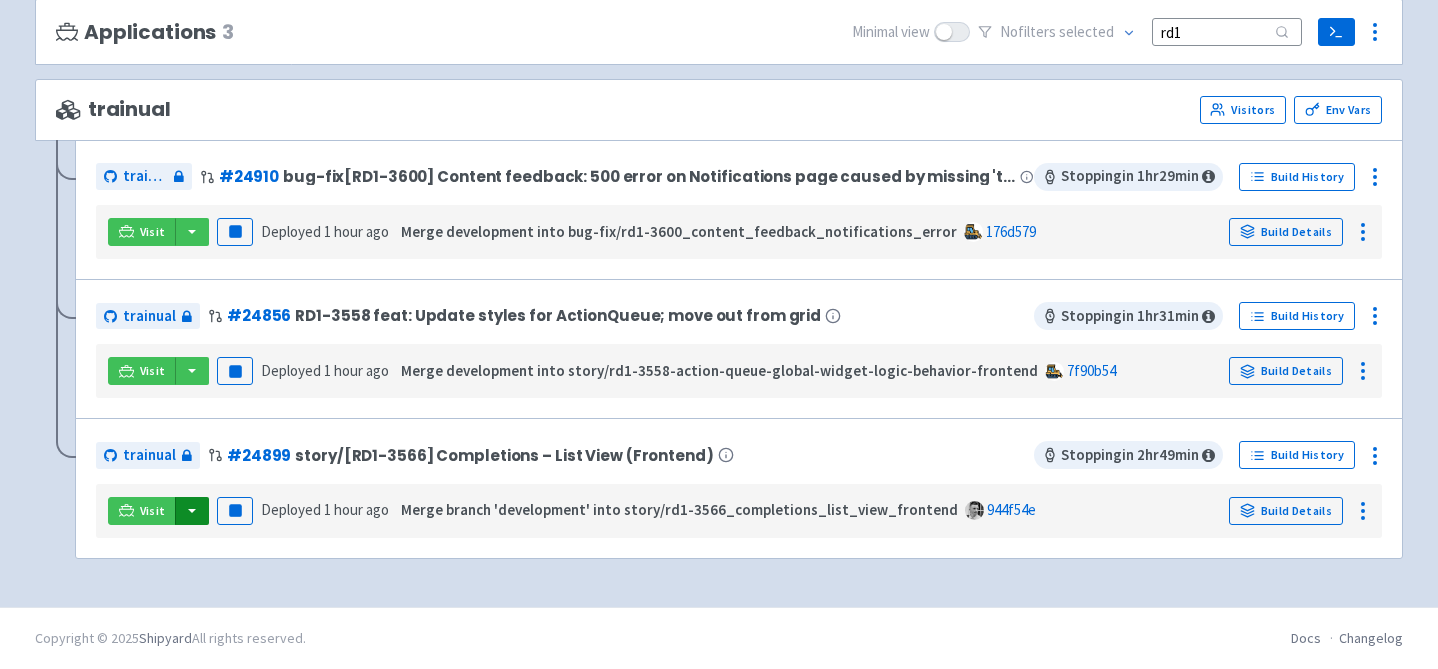 type on "rd1" 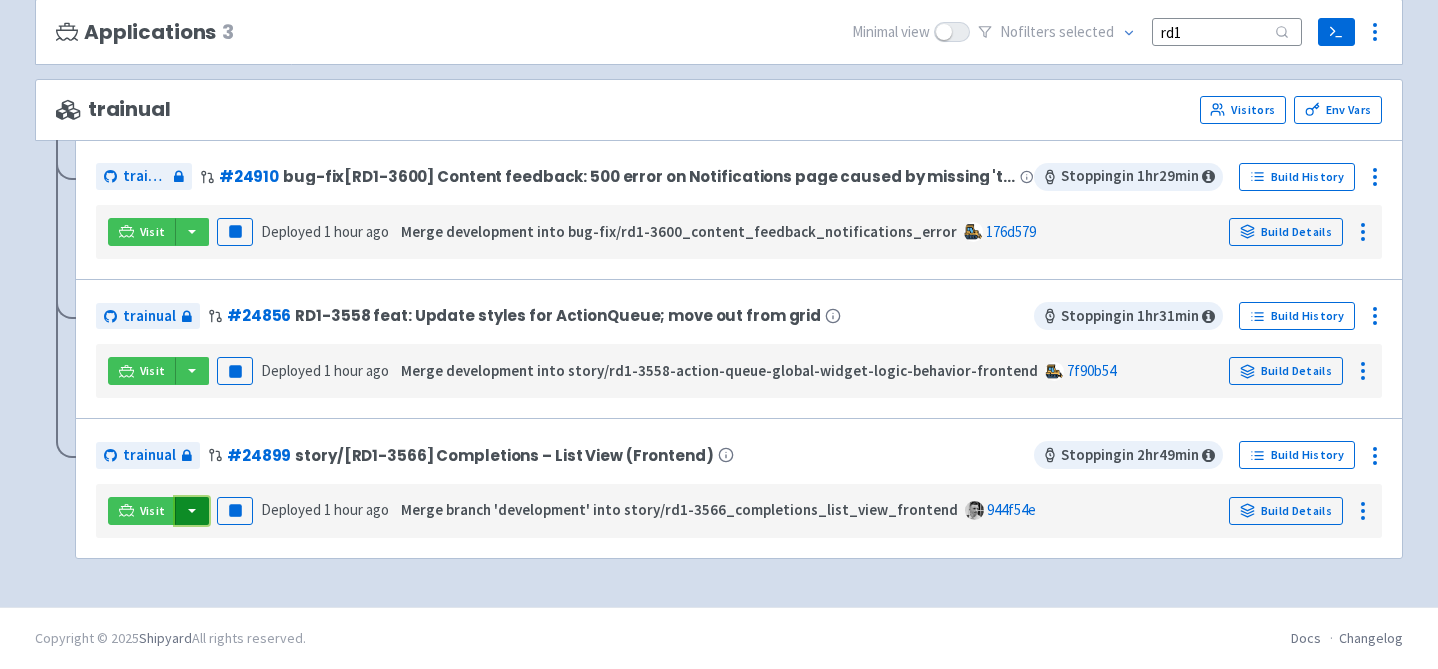 click at bounding box center [192, 511] 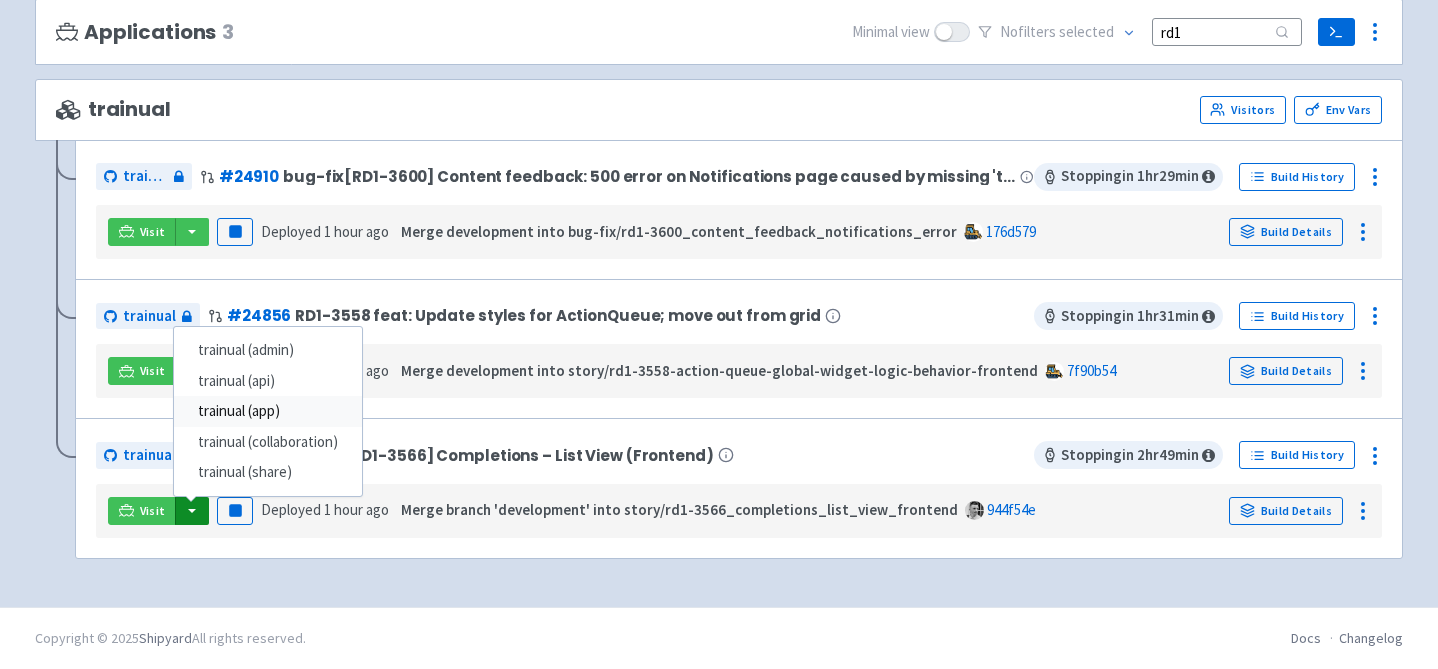 click on "trainual (app)" at bounding box center [268, 411] 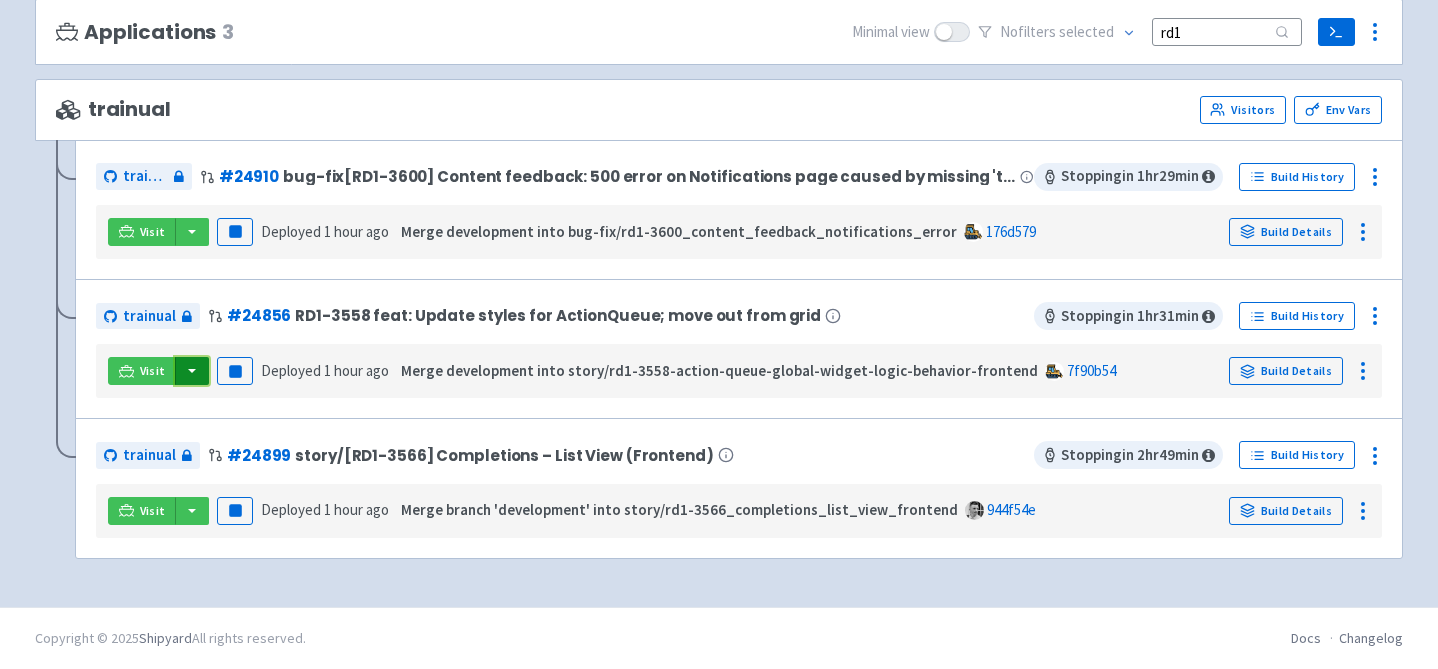 click at bounding box center [192, 371] 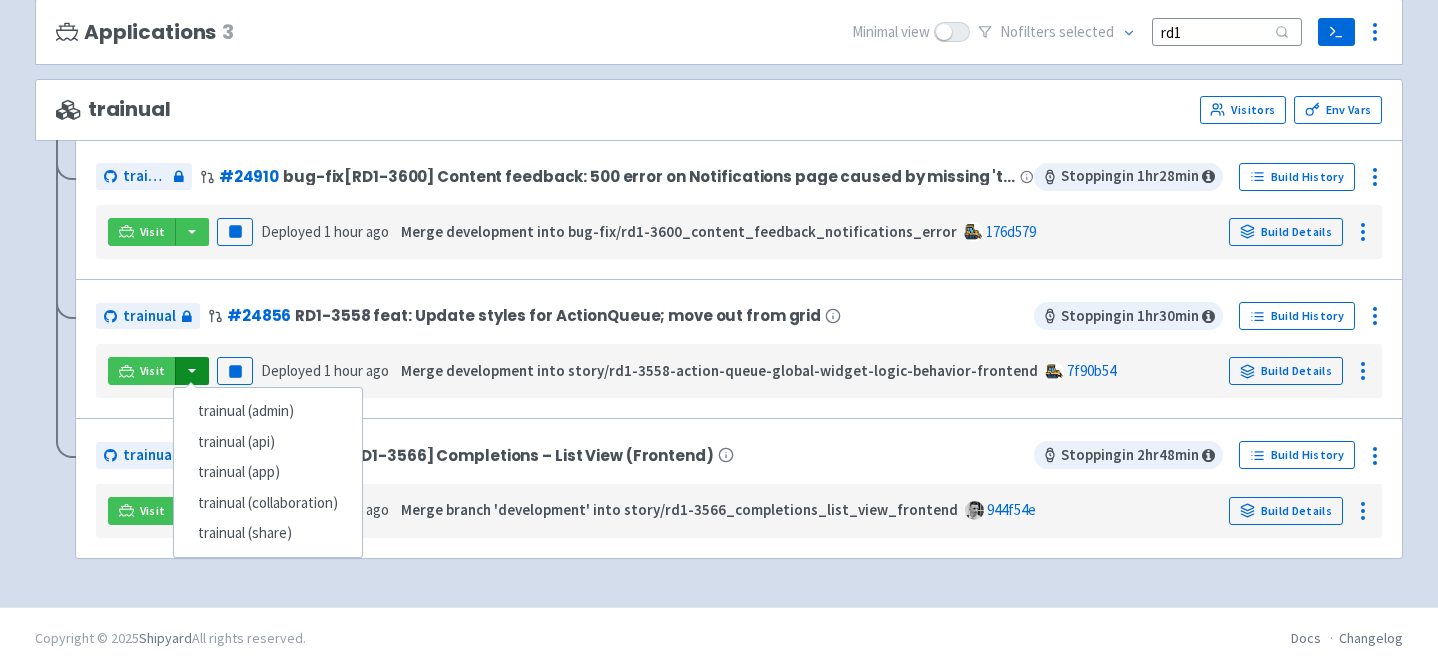 click on "Visit trainual (admin) trainual (api) trainual (app) trainual (collaboration) trainual (share) Pause Deployed   1 hour ago Merge branch 'development' into story/rd1-3566_completions_list_view_frontend     944f54e Build Details" at bounding box center (739, 511) 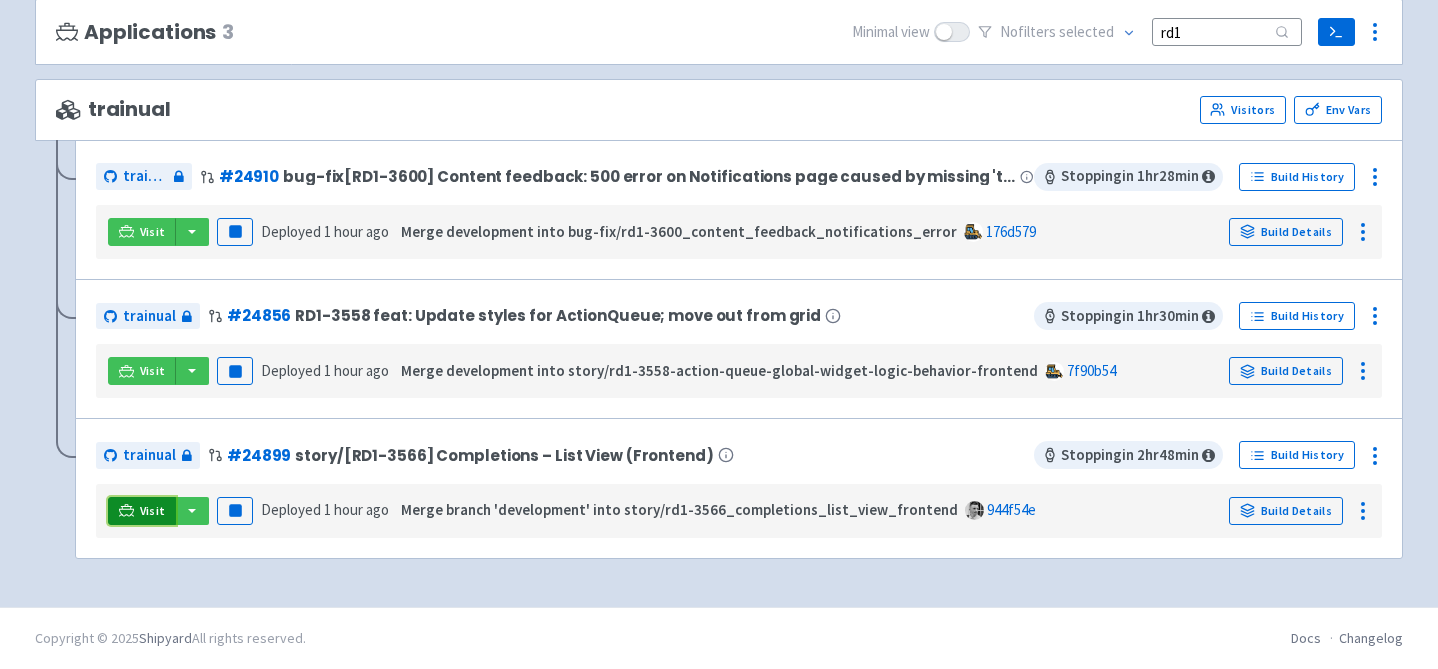 click on "Visit" at bounding box center (142, 511) 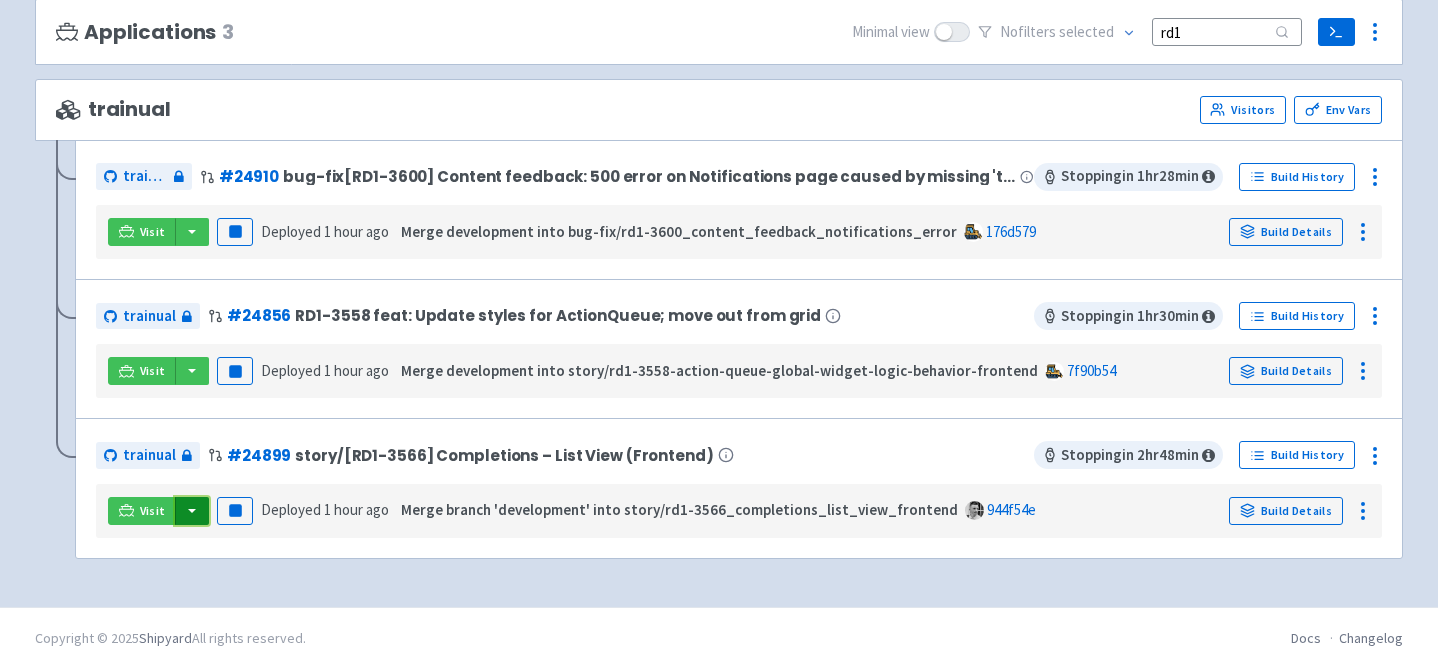 click at bounding box center (192, 511) 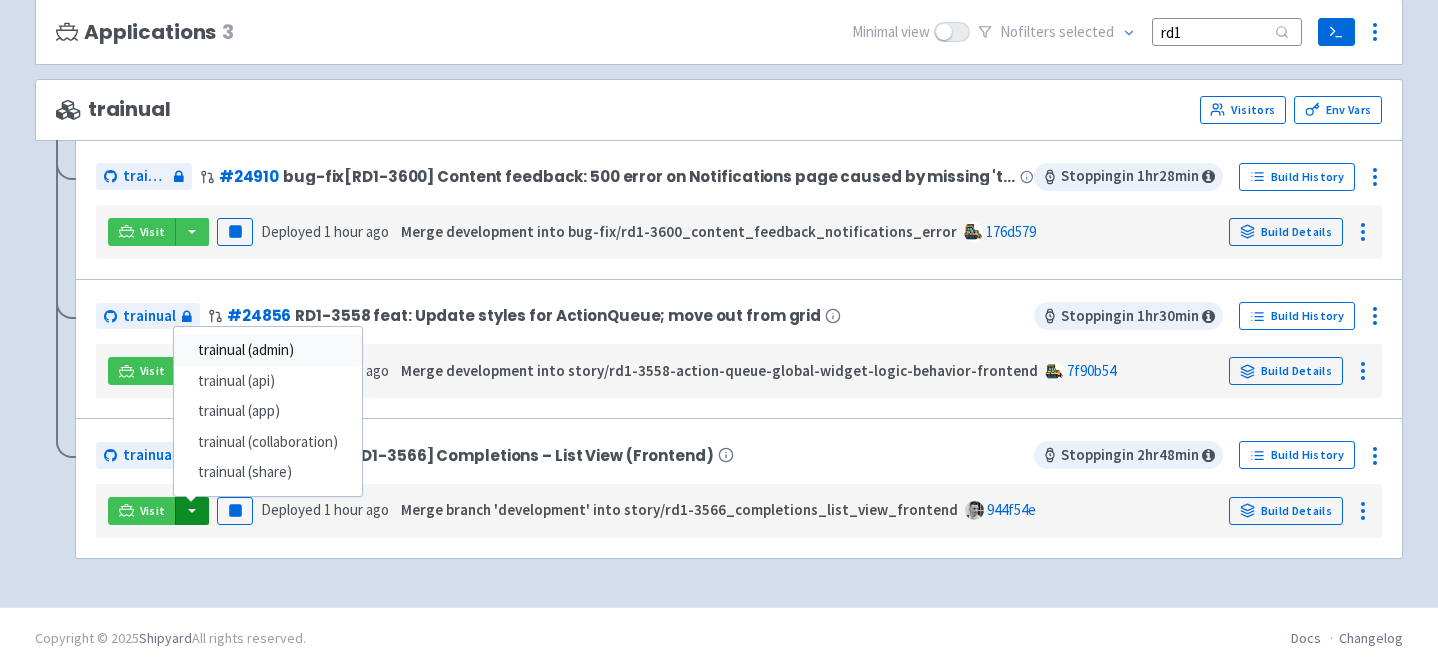 click on "trainual (admin)" at bounding box center (268, 350) 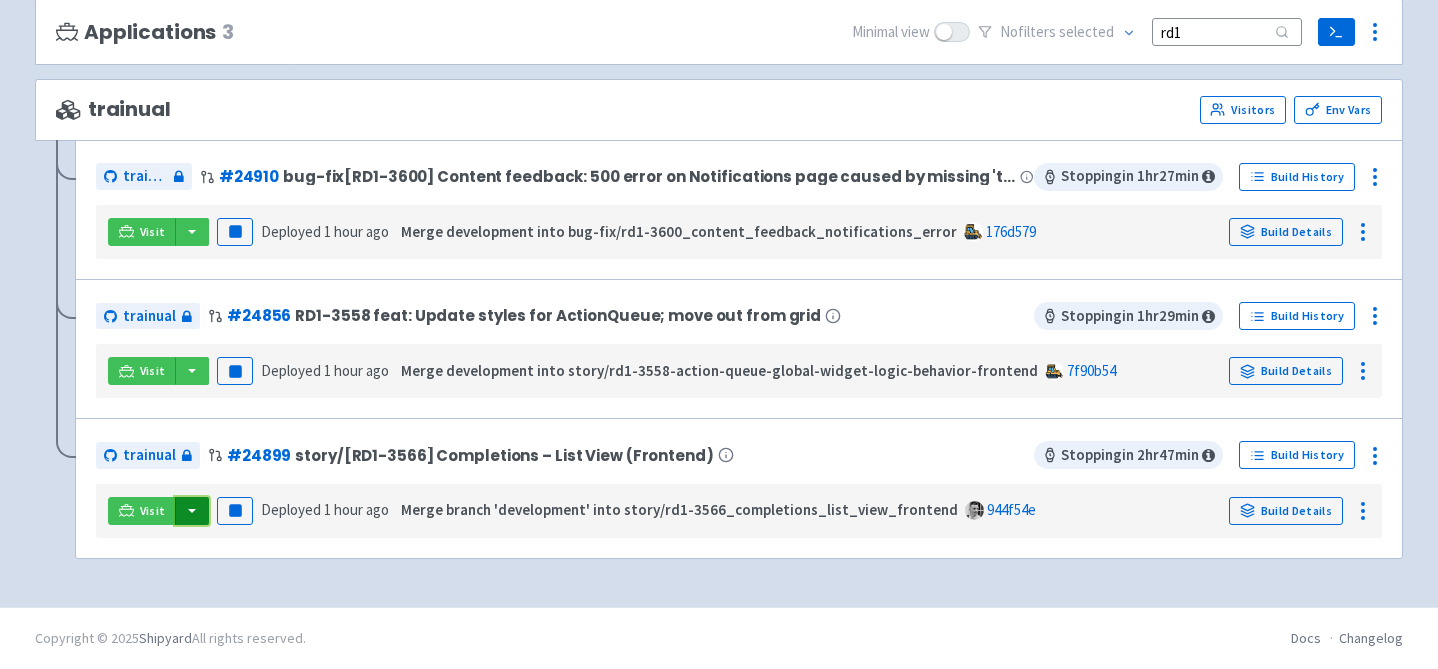 click at bounding box center (192, 511) 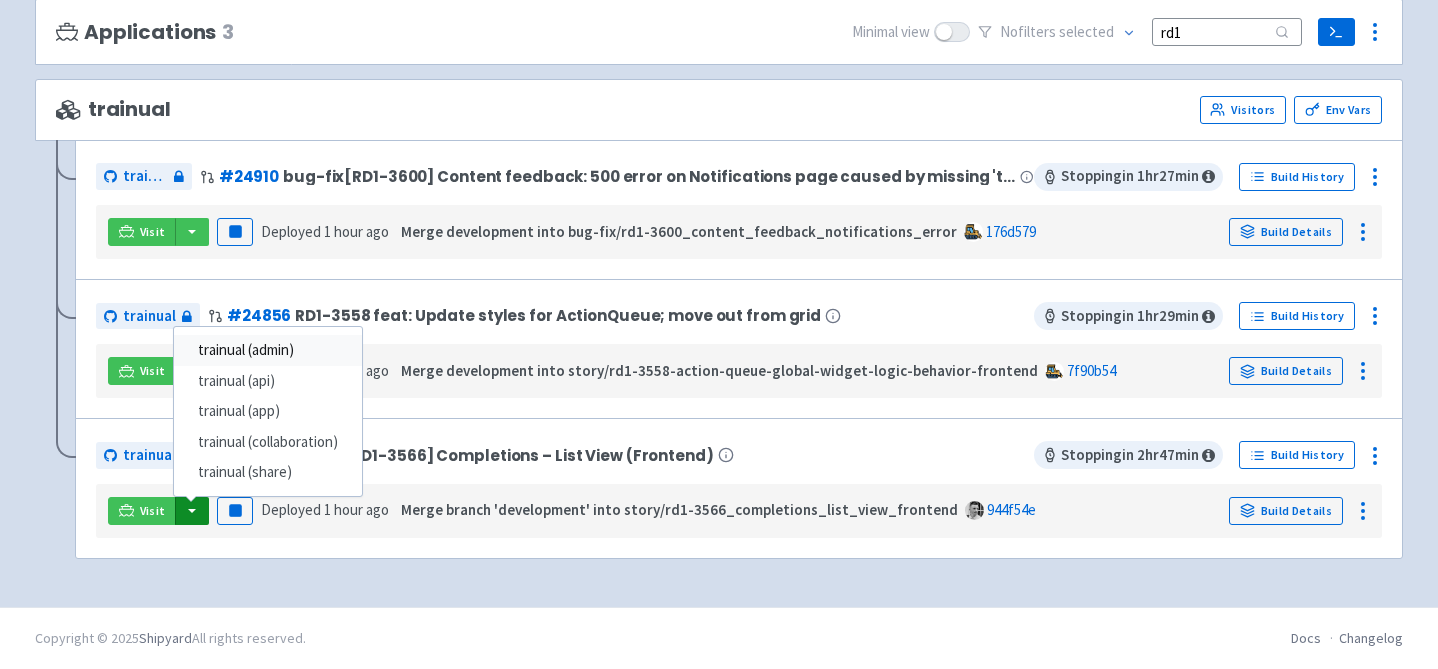 click on "trainual (admin)" at bounding box center [268, 350] 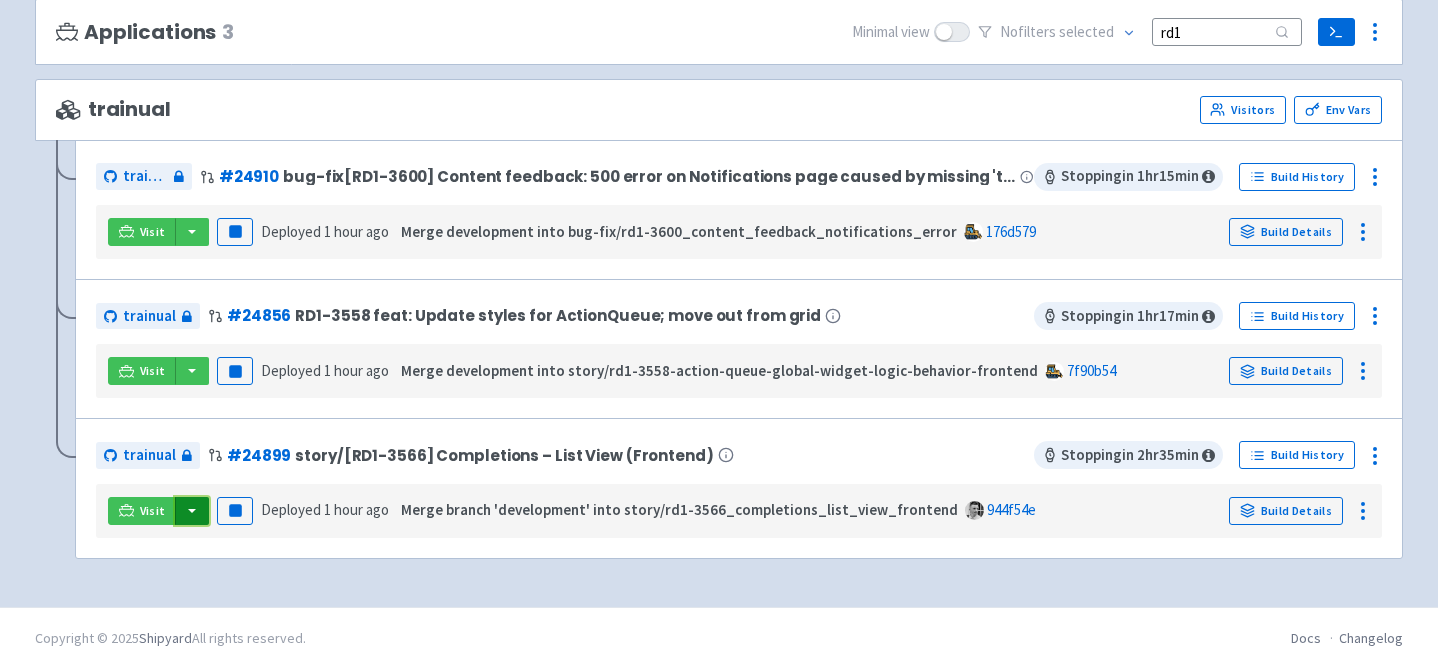 click at bounding box center [192, 511] 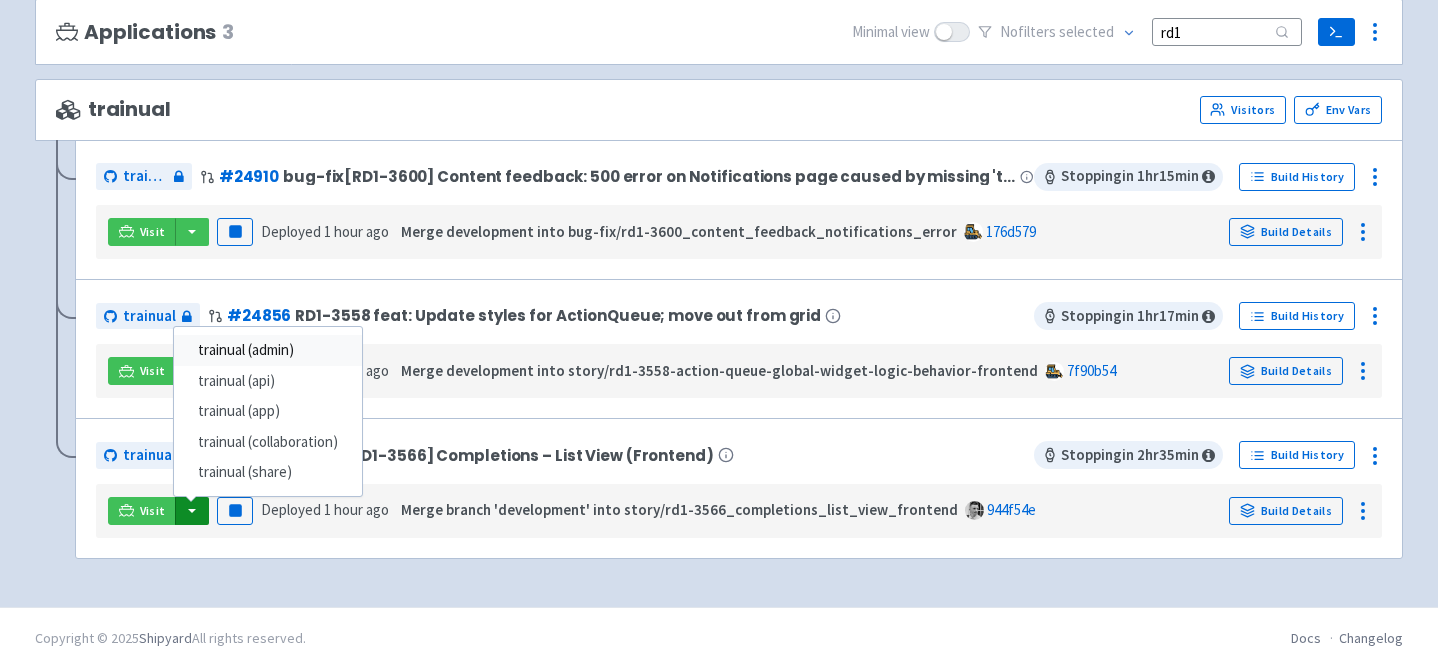 click on "trainual (admin)" at bounding box center [268, 350] 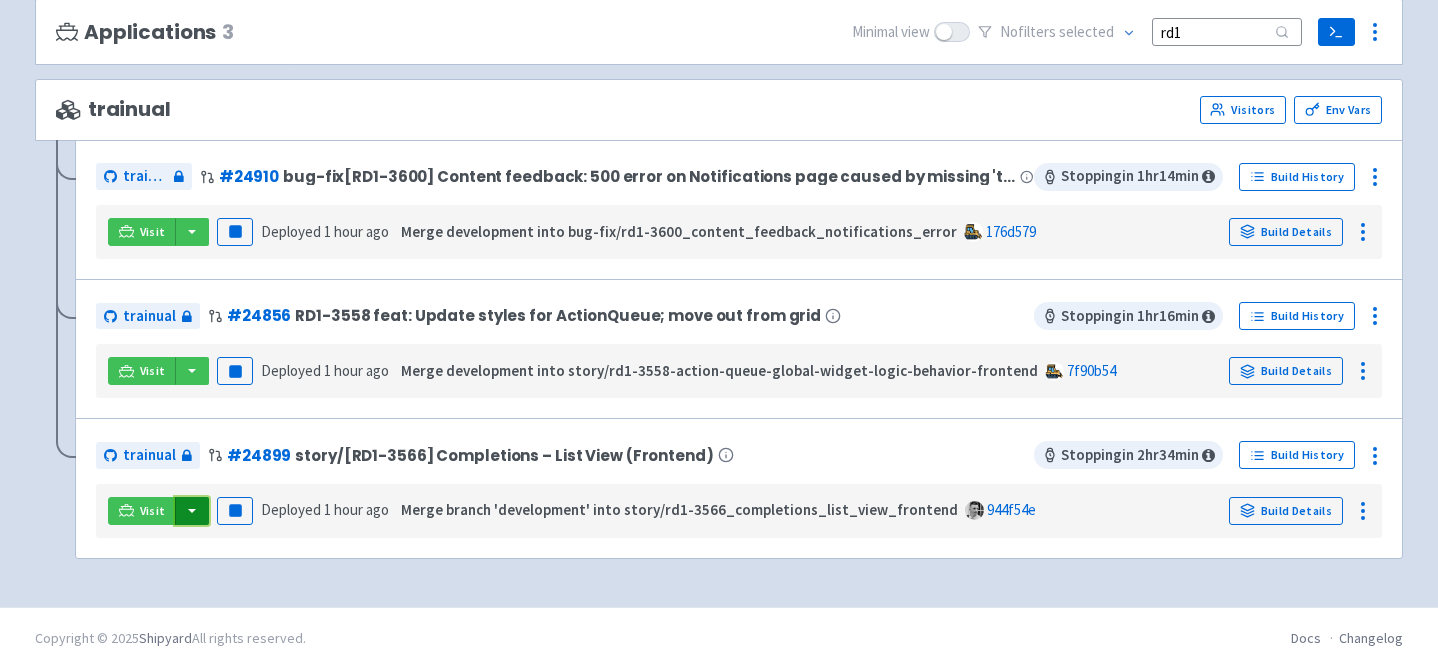 click at bounding box center (192, 511) 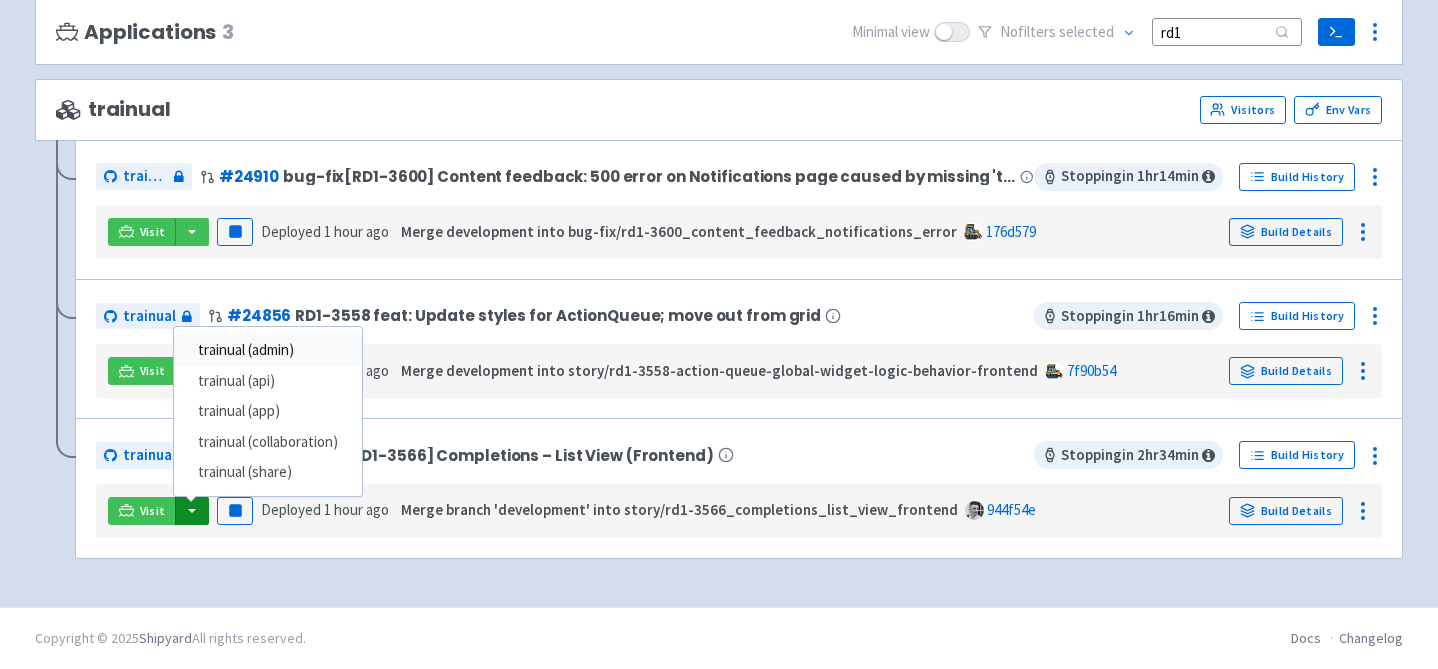click on "trainual (admin)" at bounding box center [268, 350] 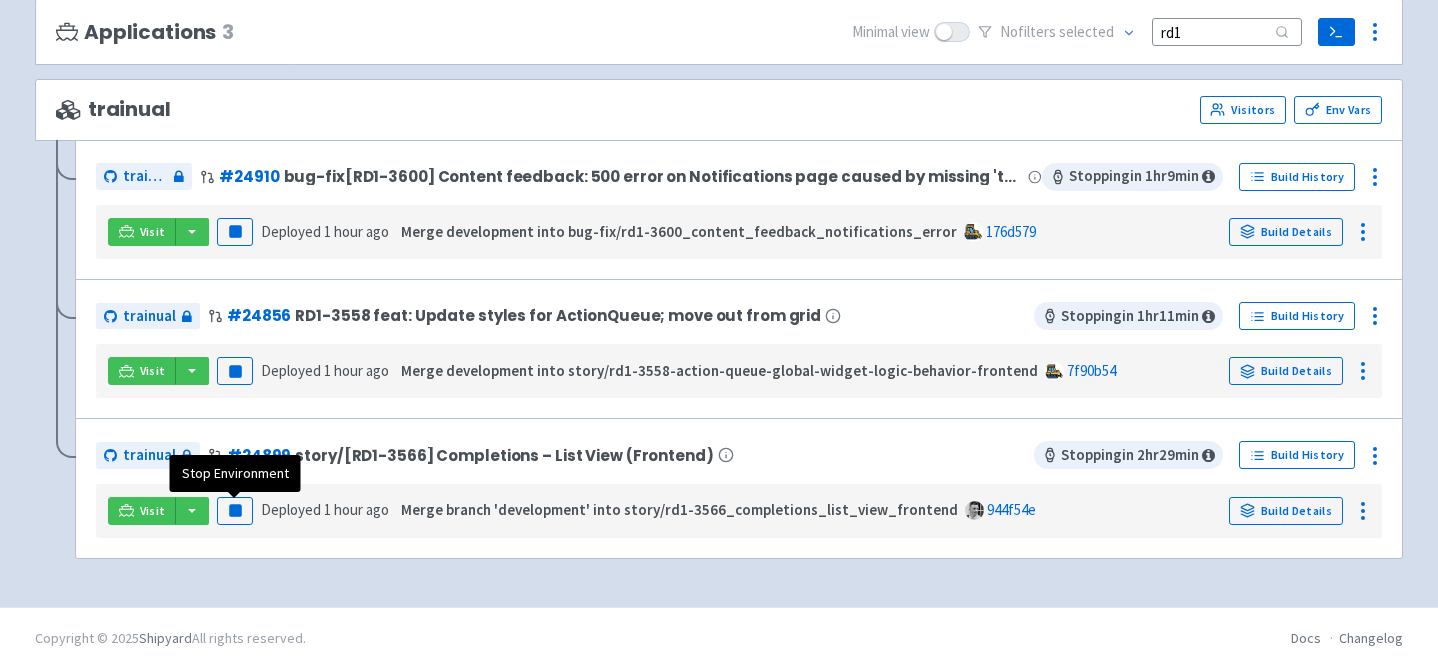click on "Visit trainual (admin) trainual (api) trainual (app) trainual (collaboration) trainual (share) Pause Deployed   1 hour ago Merge branch 'development' into story/rd1-3566_completions_list_view_frontend     944f54e Build Details" at bounding box center (739, 511) 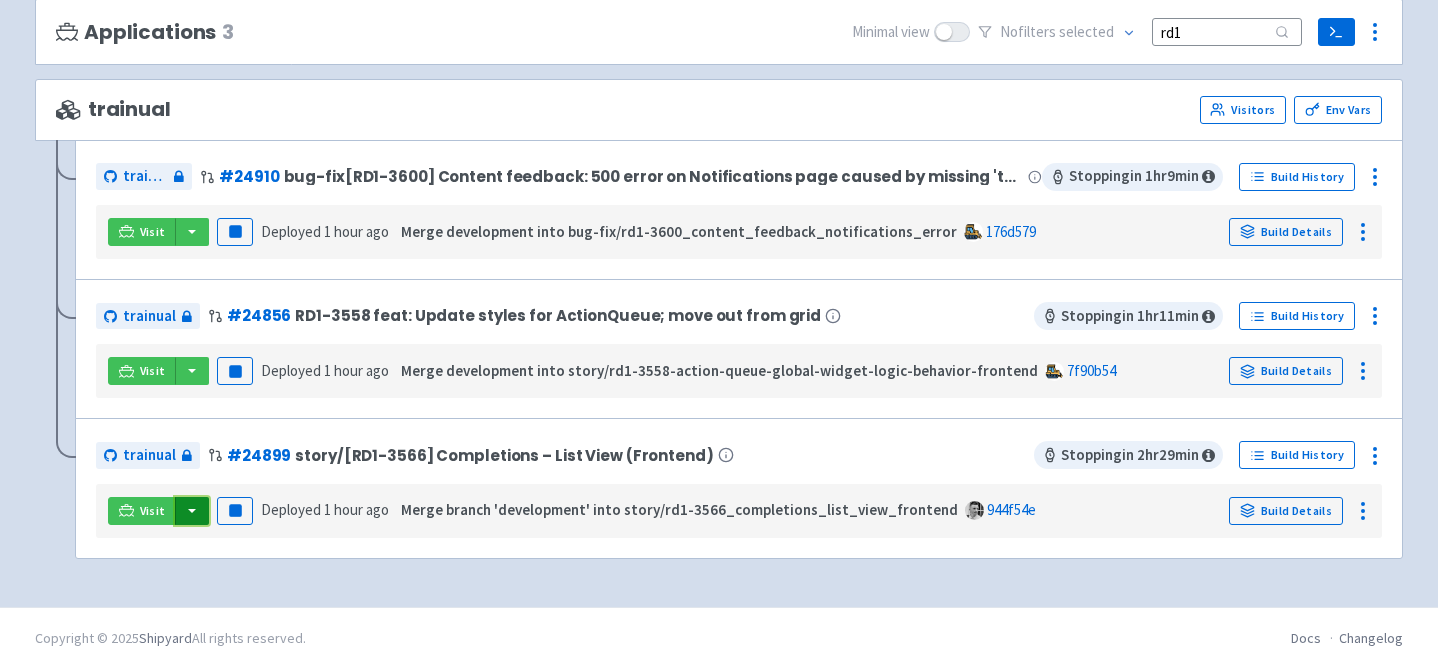 click at bounding box center (192, 511) 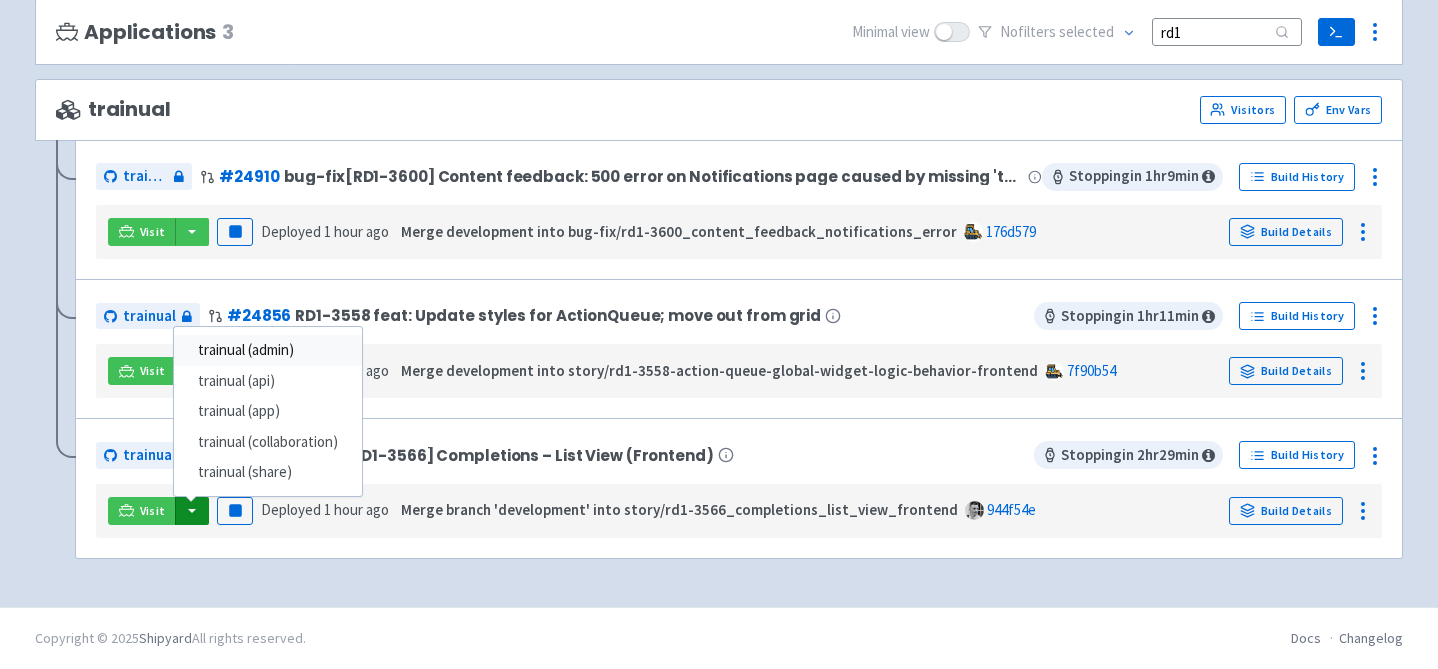 click on "trainual (admin)" at bounding box center [268, 350] 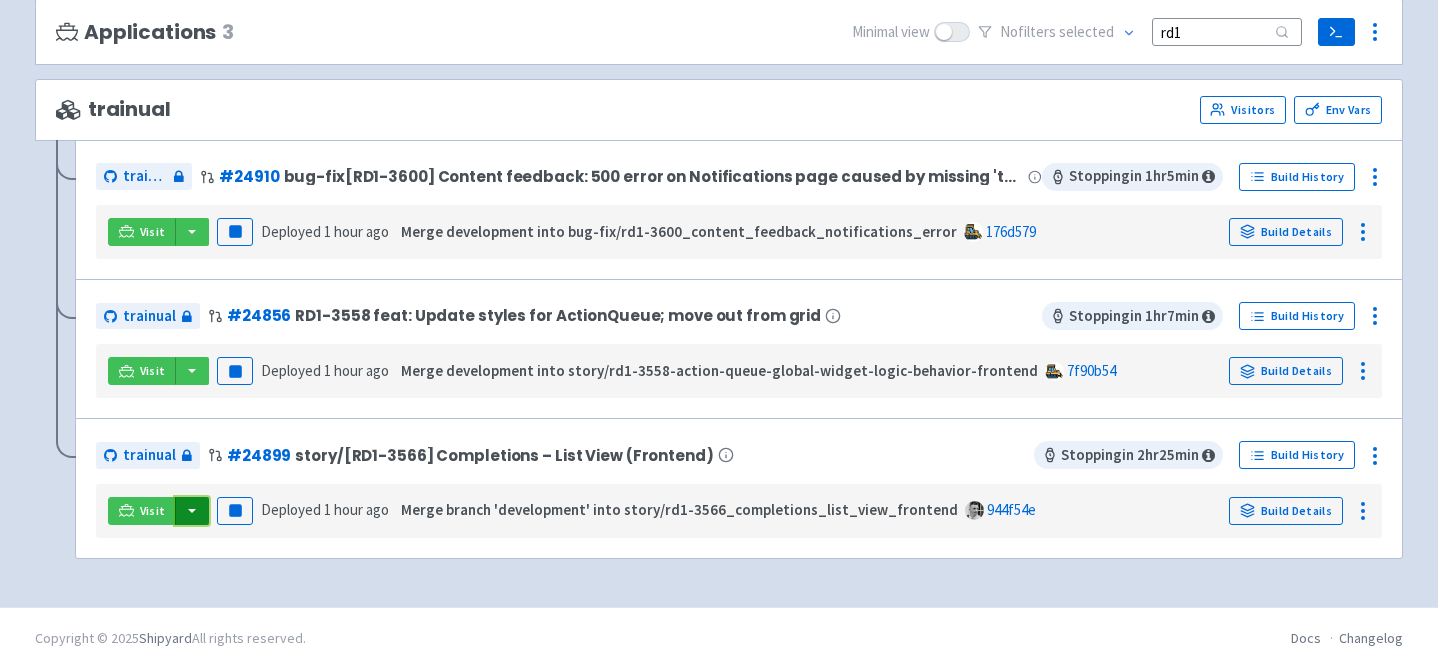 click at bounding box center [192, 511] 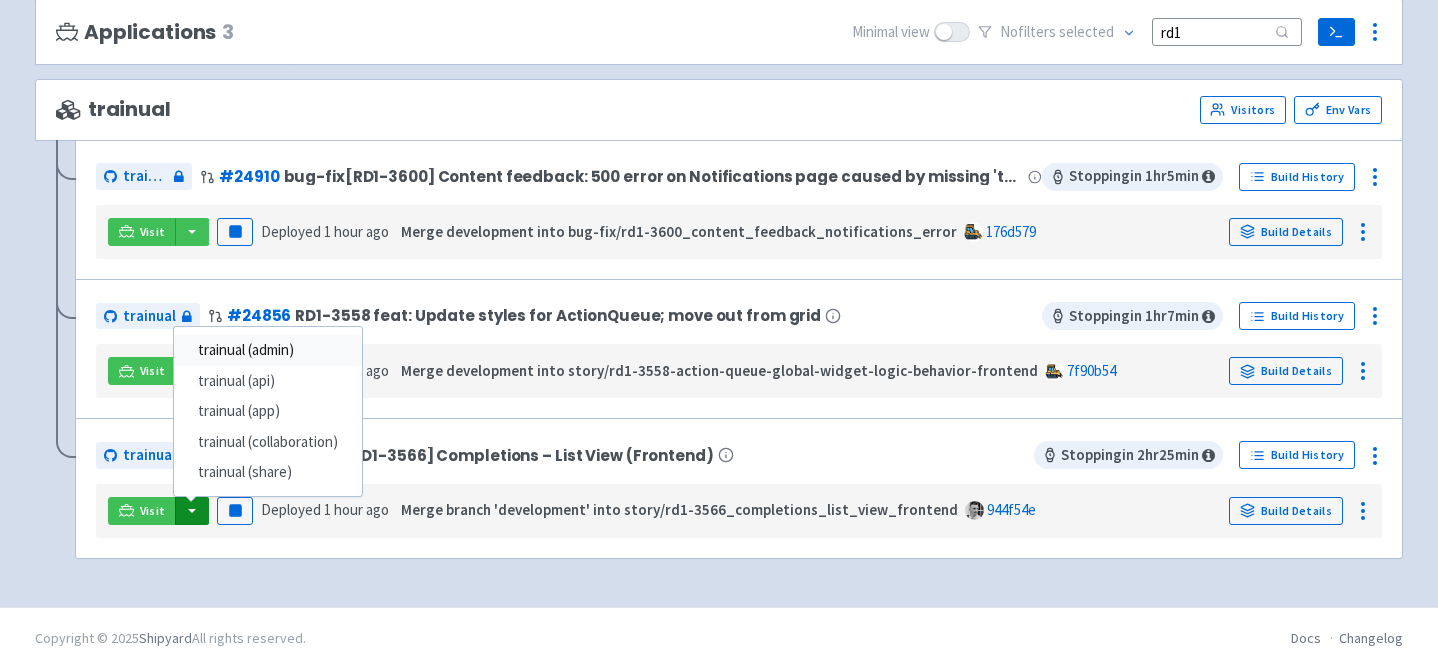 click on "trainual (admin)" at bounding box center [268, 350] 